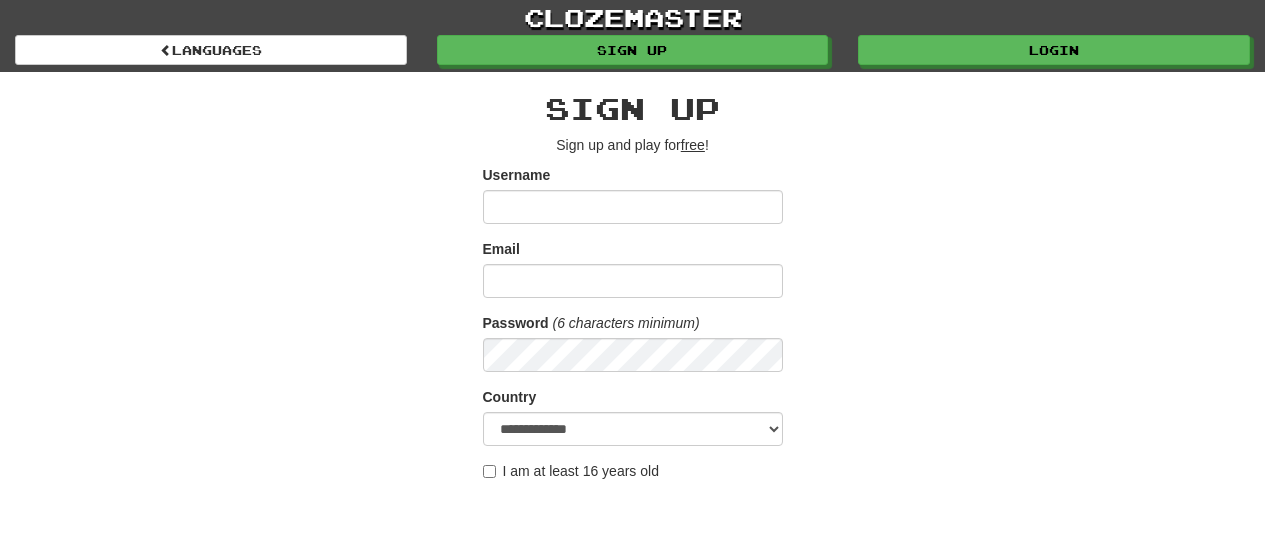 scroll, scrollTop: 489, scrollLeft: 0, axis: vertical 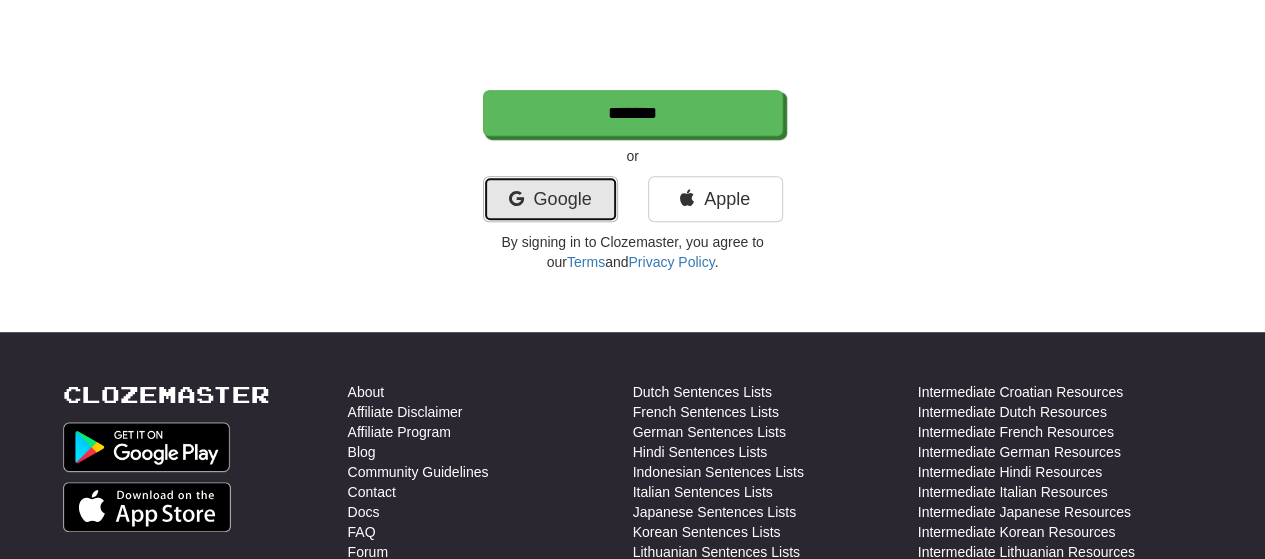click on "Google" at bounding box center [550, 199] 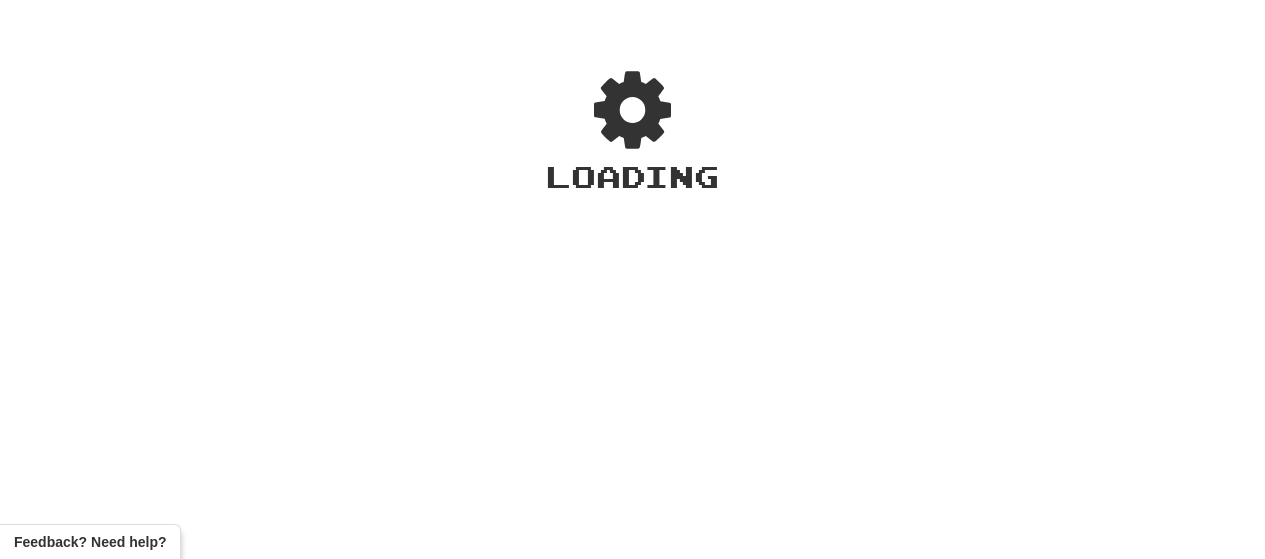 scroll, scrollTop: 0, scrollLeft: 0, axis: both 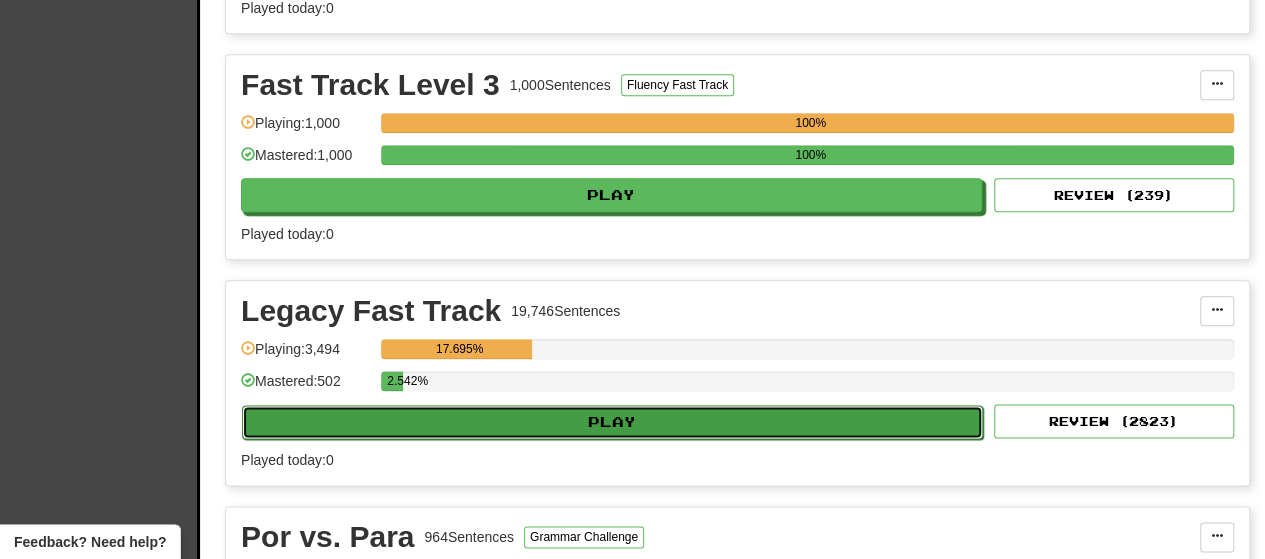 click on "Play" at bounding box center [612, 422] 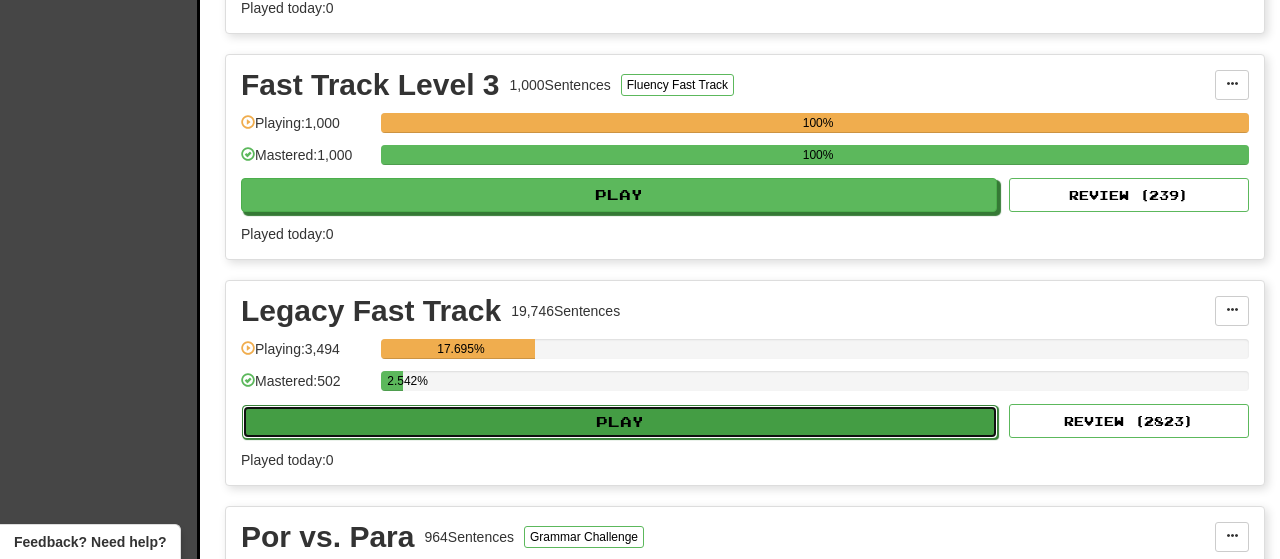 select on "**" 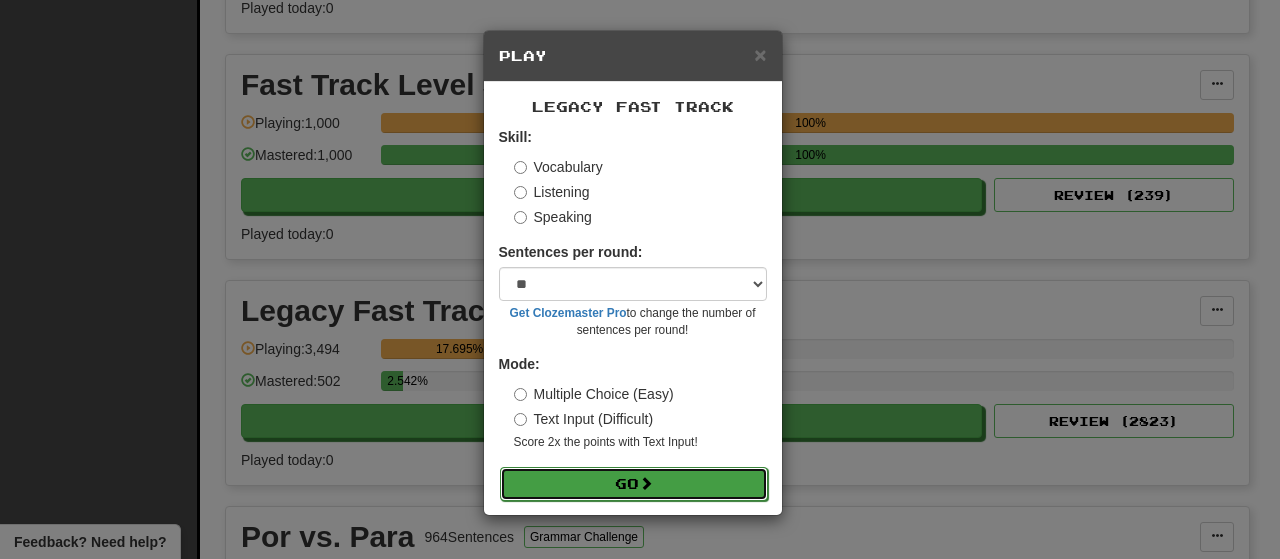 click on "Go" at bounding box center [634, 484] 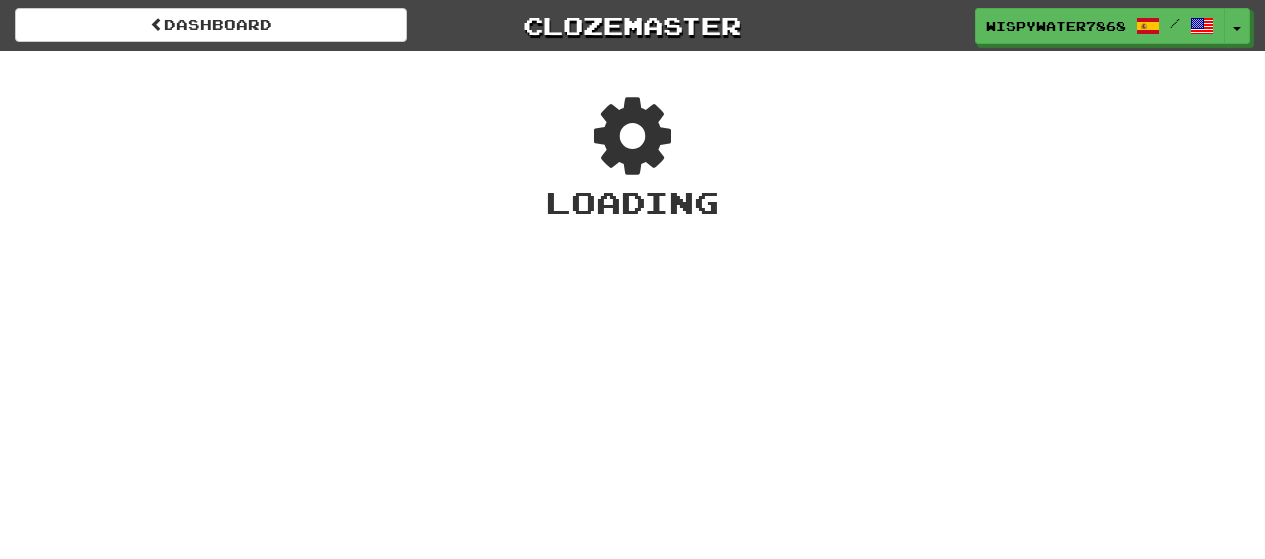 scroll, scrollTop: 0, scrollLeft: 0, axis: both 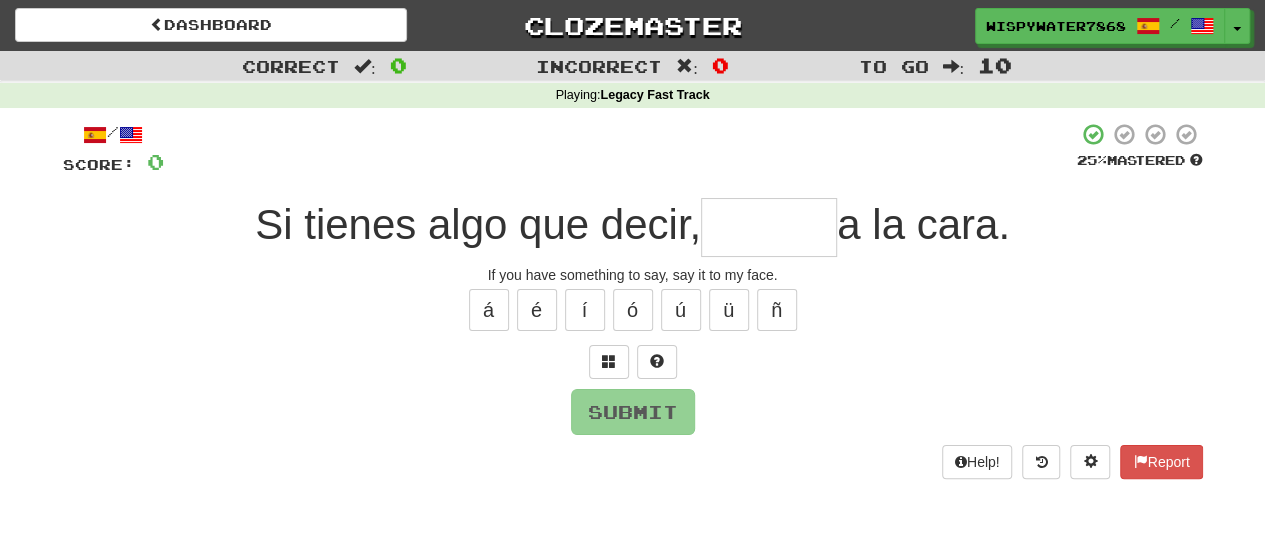 click at bounding box center (620, 149) 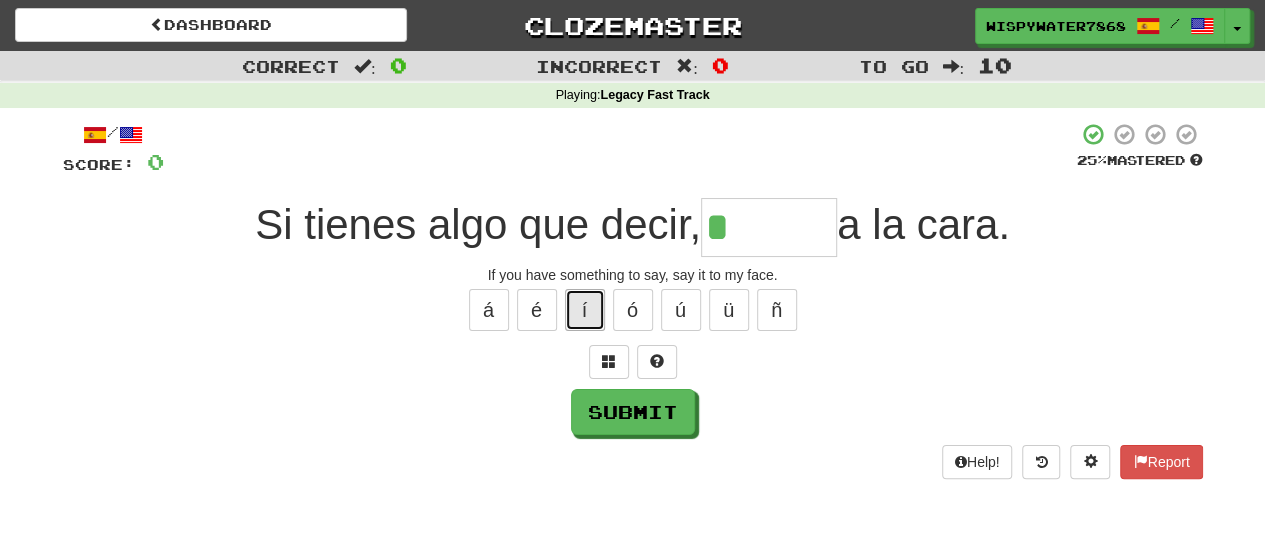 click on "í" at bounding box center [585, 310] 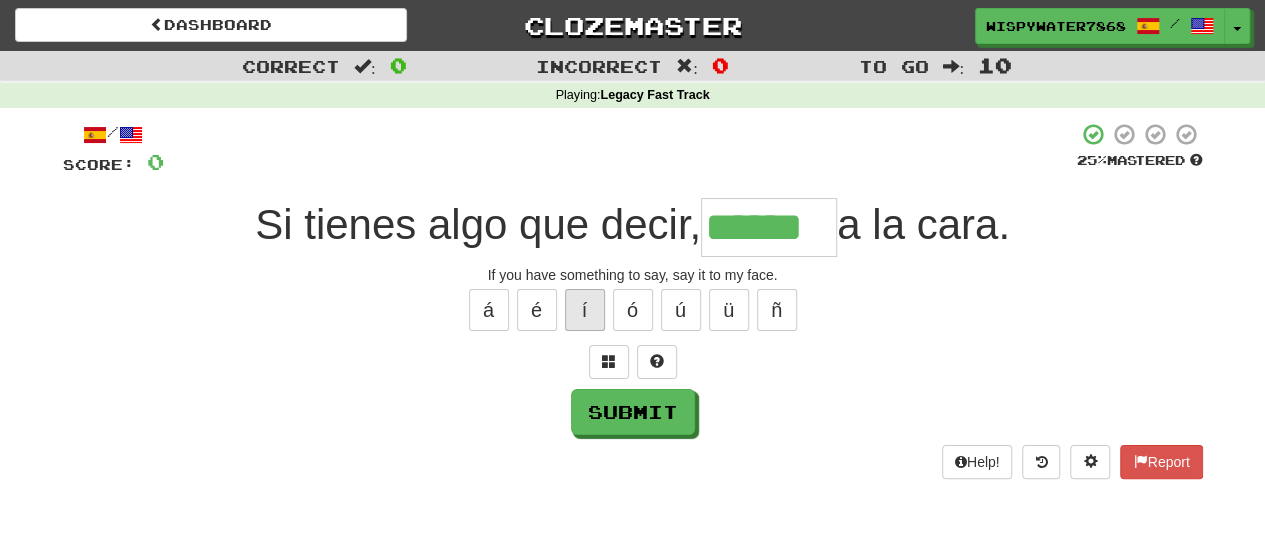 type on "******" 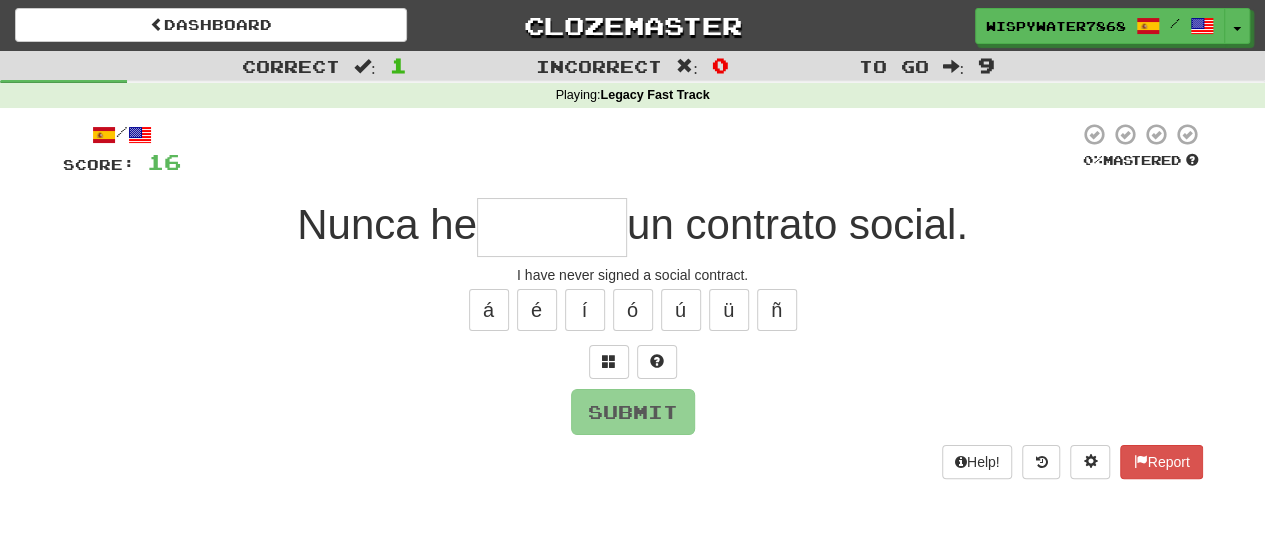 type on "*" 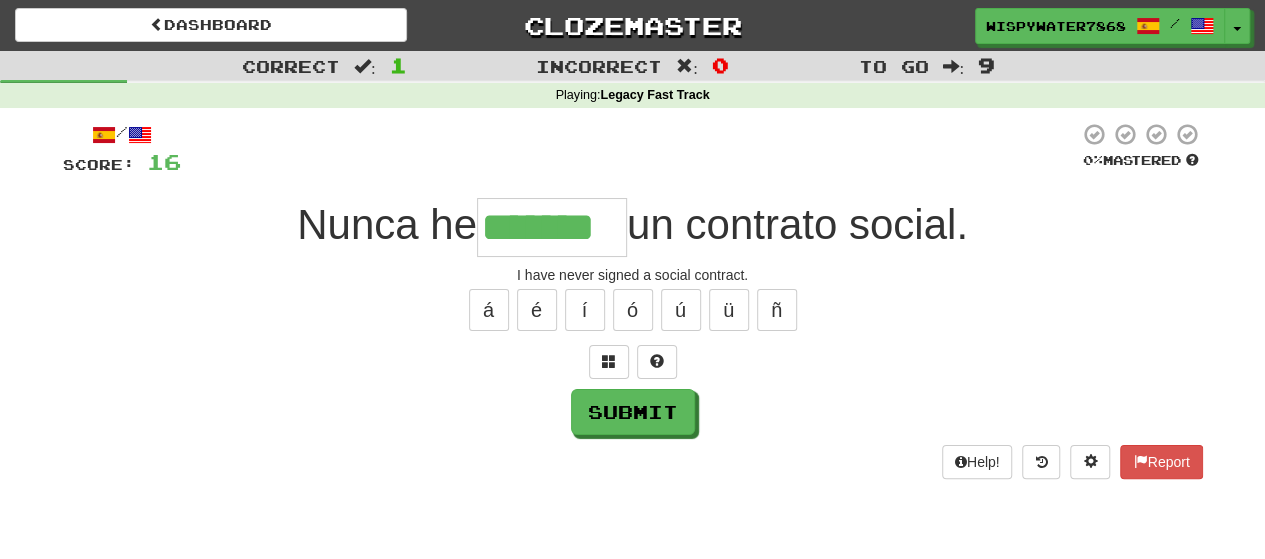 type on "*******" 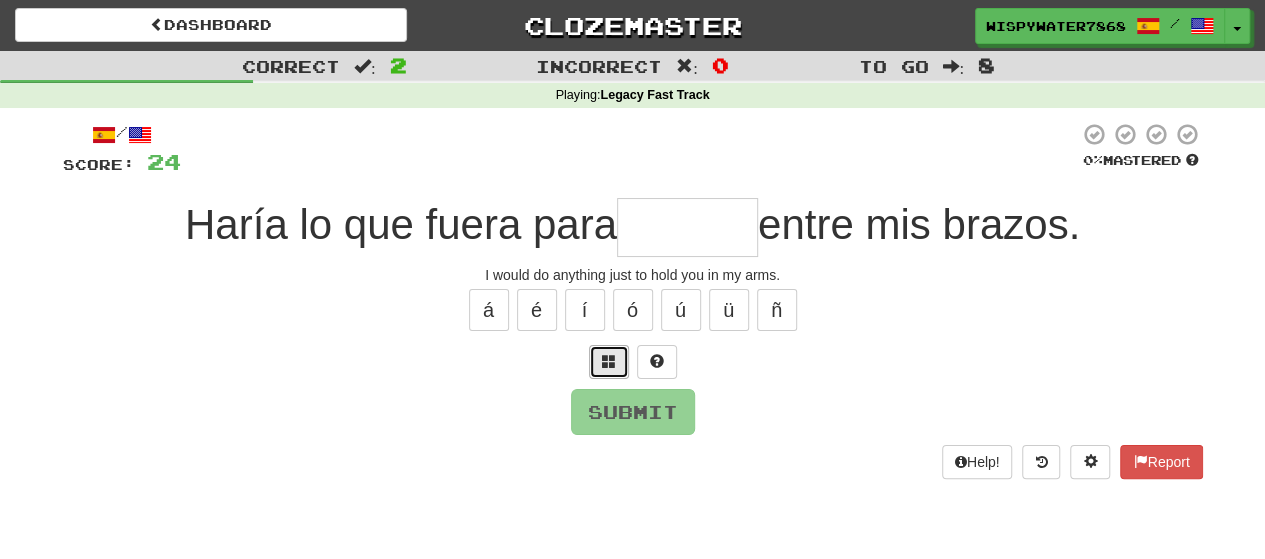 click at bounding box center (609, 361) 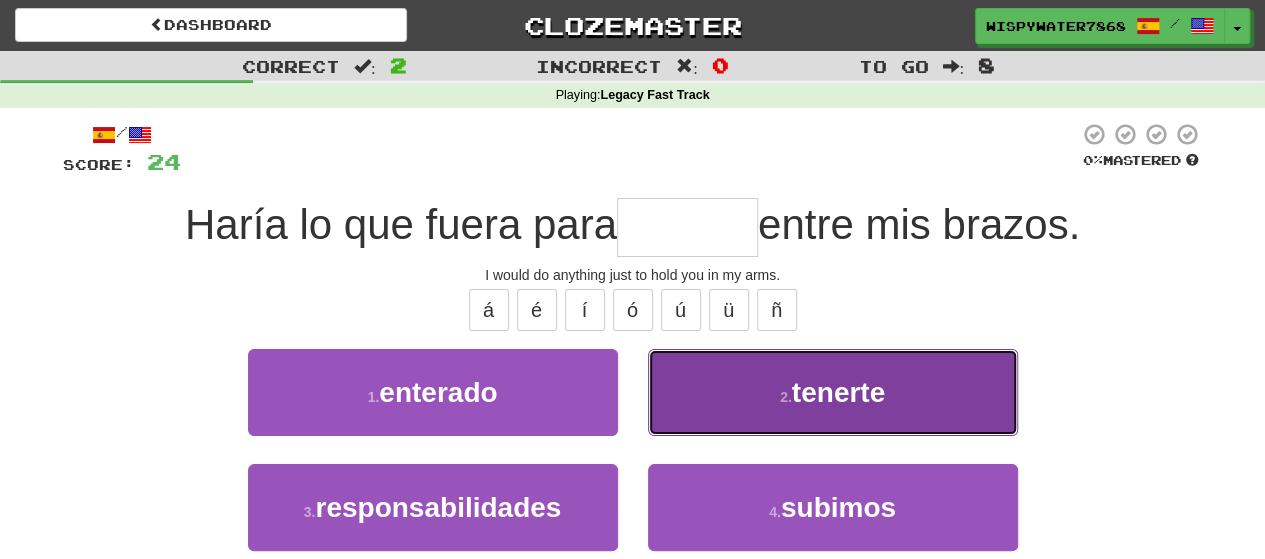 click on "2 .  tenerte" at bounding box center [833, 392] 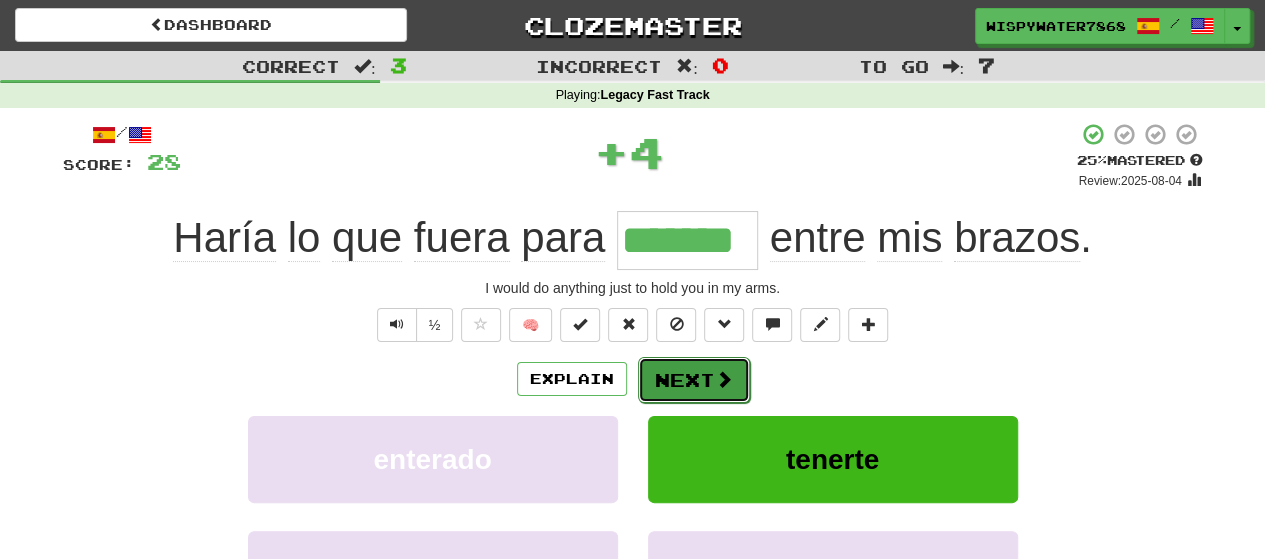 click on "Next" at bounding box center (694, 380) 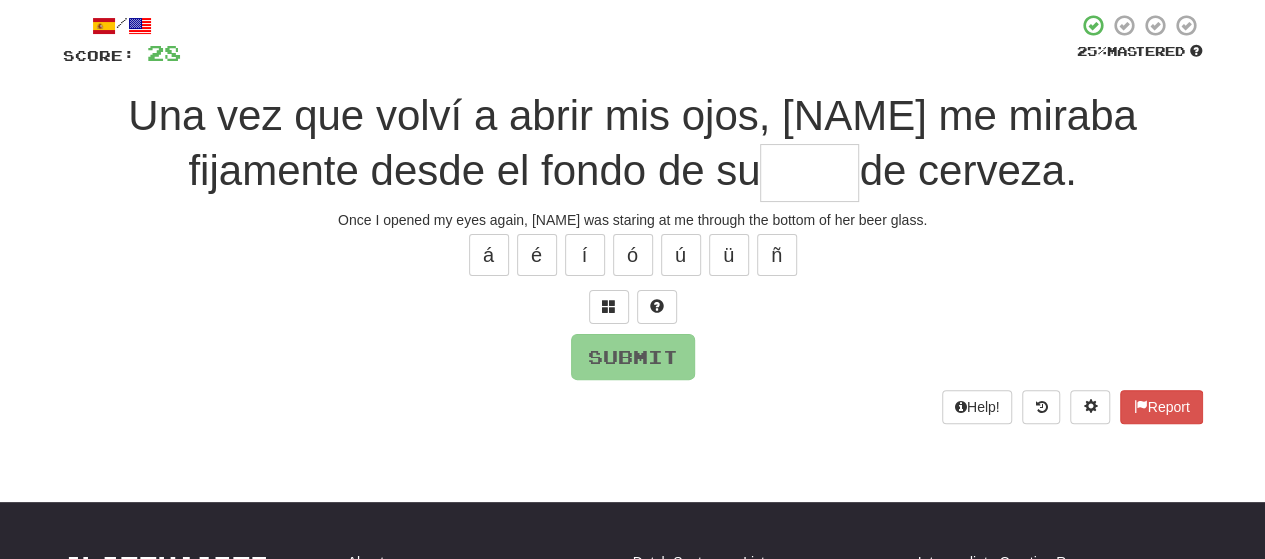 scroll, scrollTop: 110, scrollLeft: 0, axis: vertical 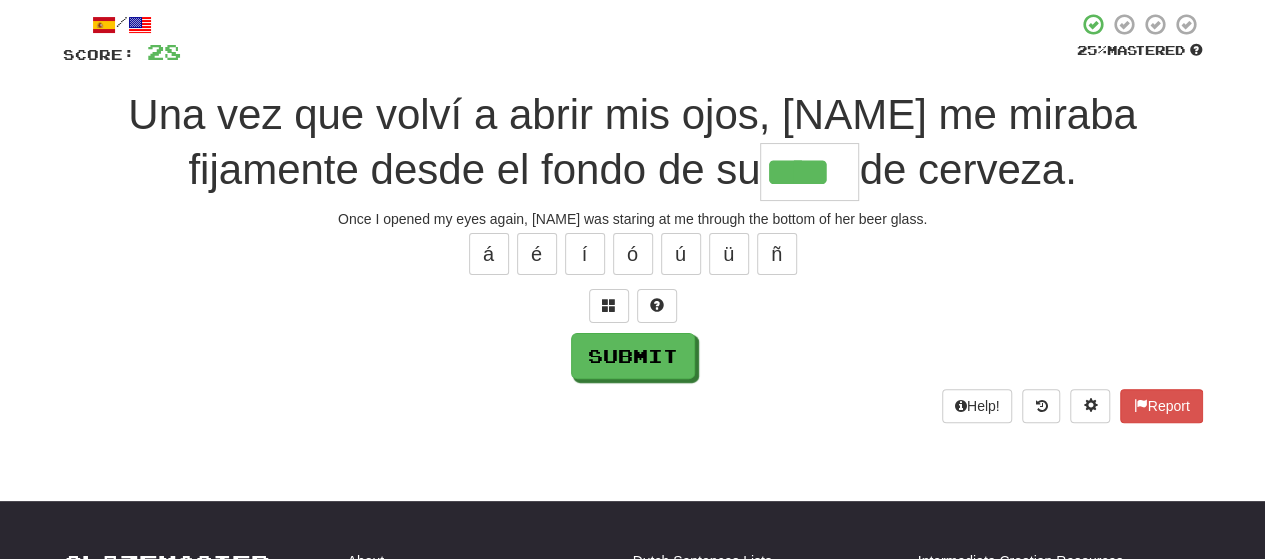 type on "****" 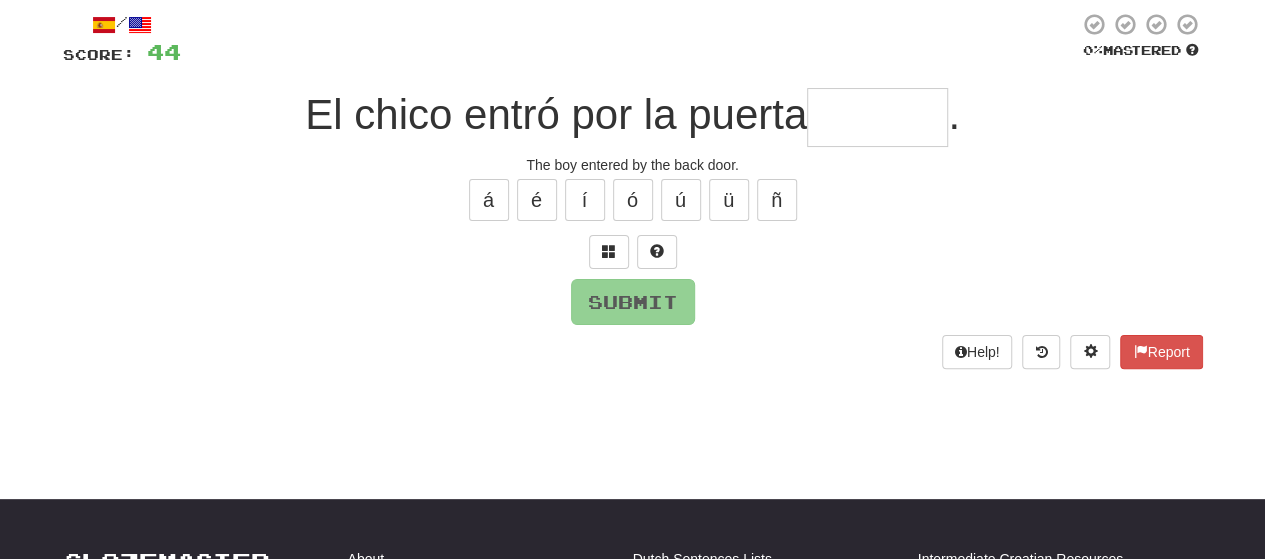 click at bounding box center [877, 117] 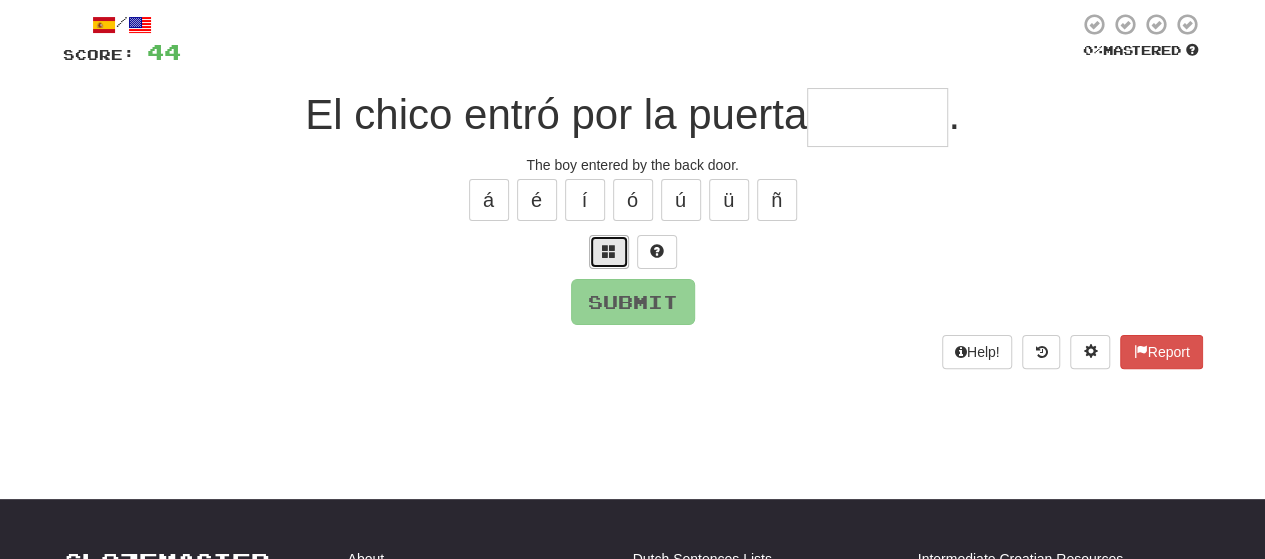 click at bounding box center (609, 252) 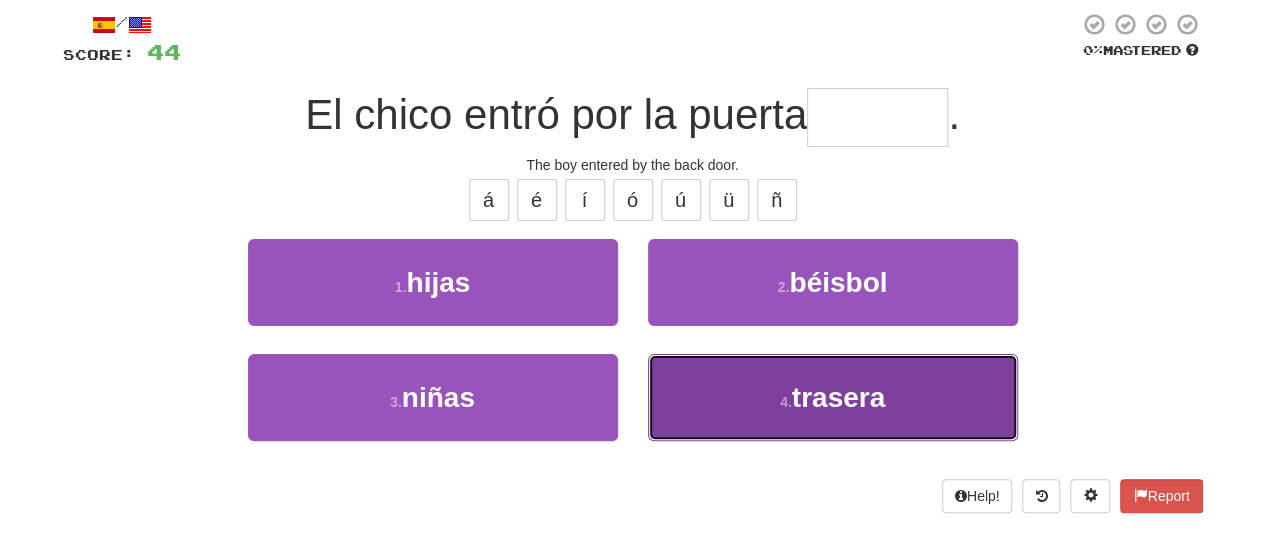 click on "4 .  trasera" at bounding box center (833, 397) 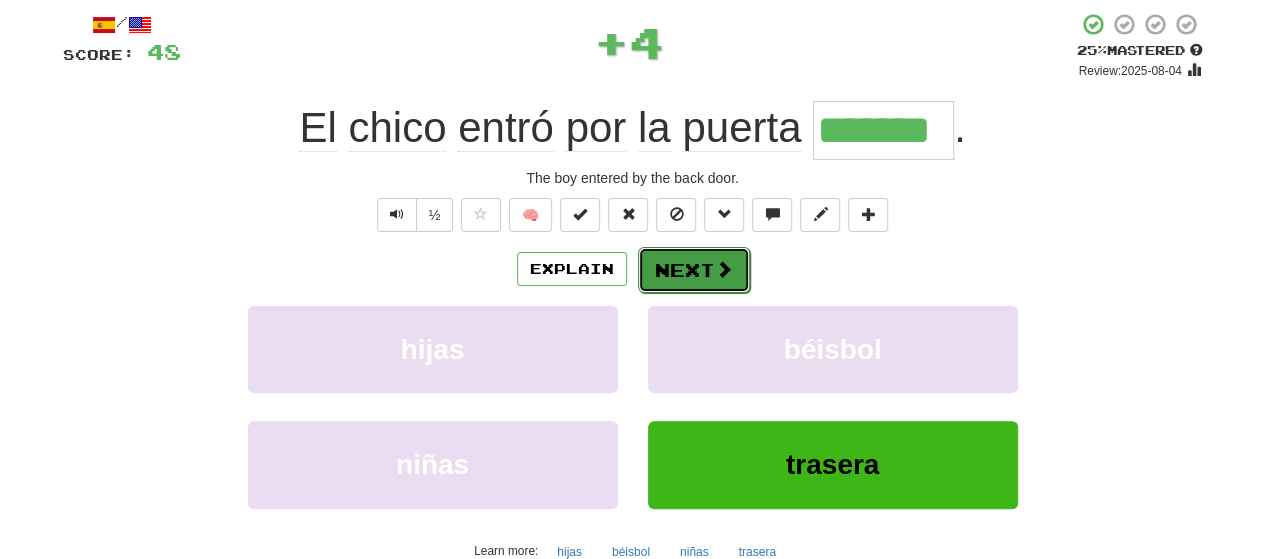 click on "Next" at bounding box center [694, 270] 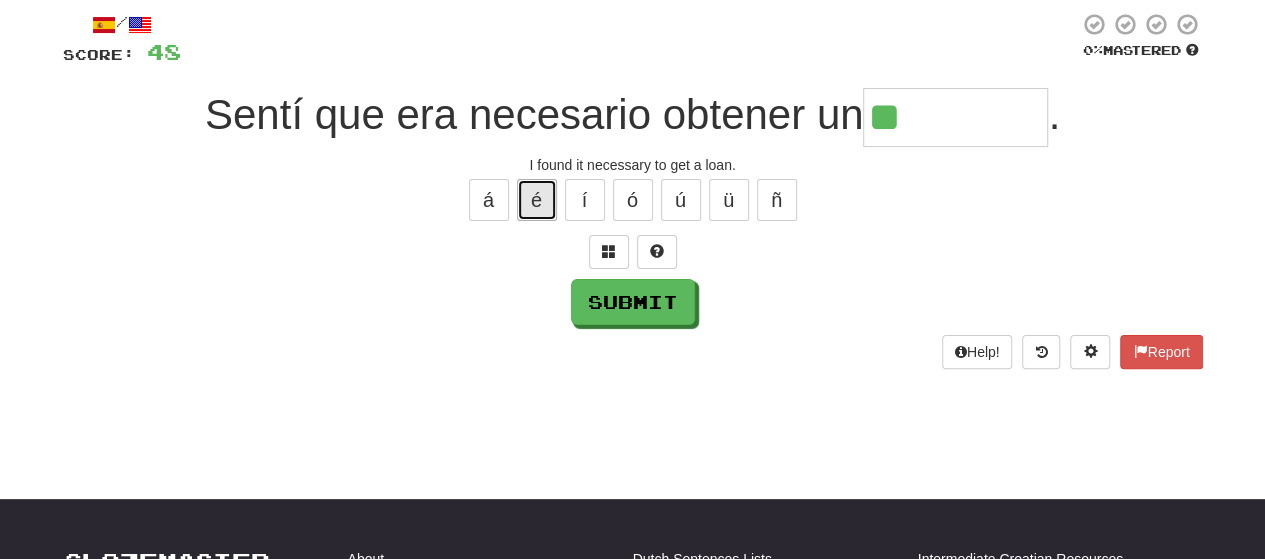 click on "é" at bounding box center (537, 200) 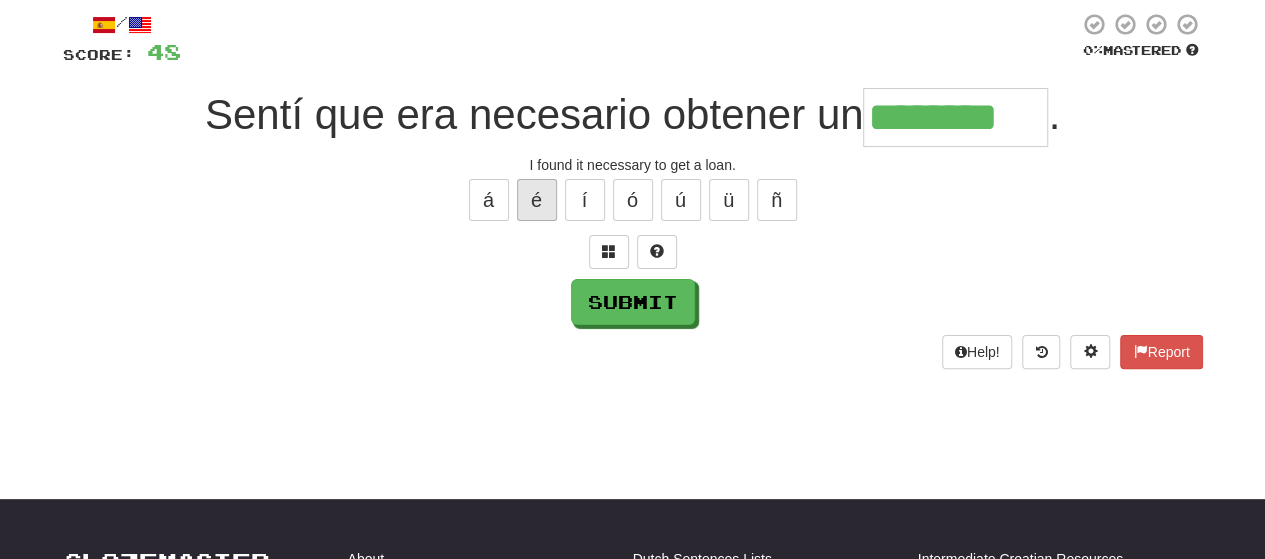 type on "********" 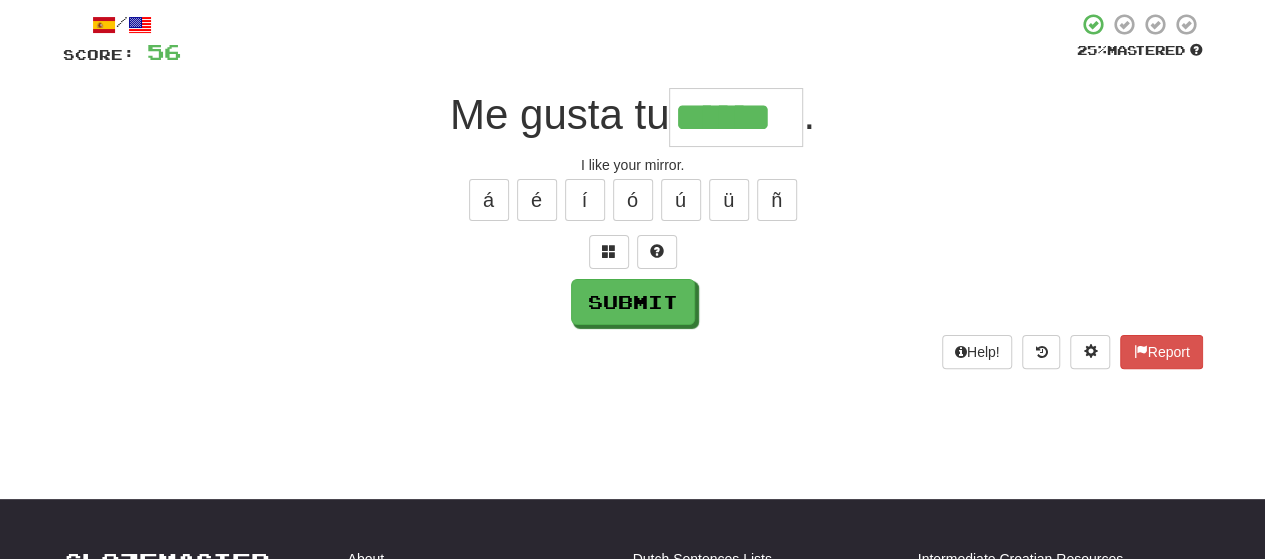 type on "******" 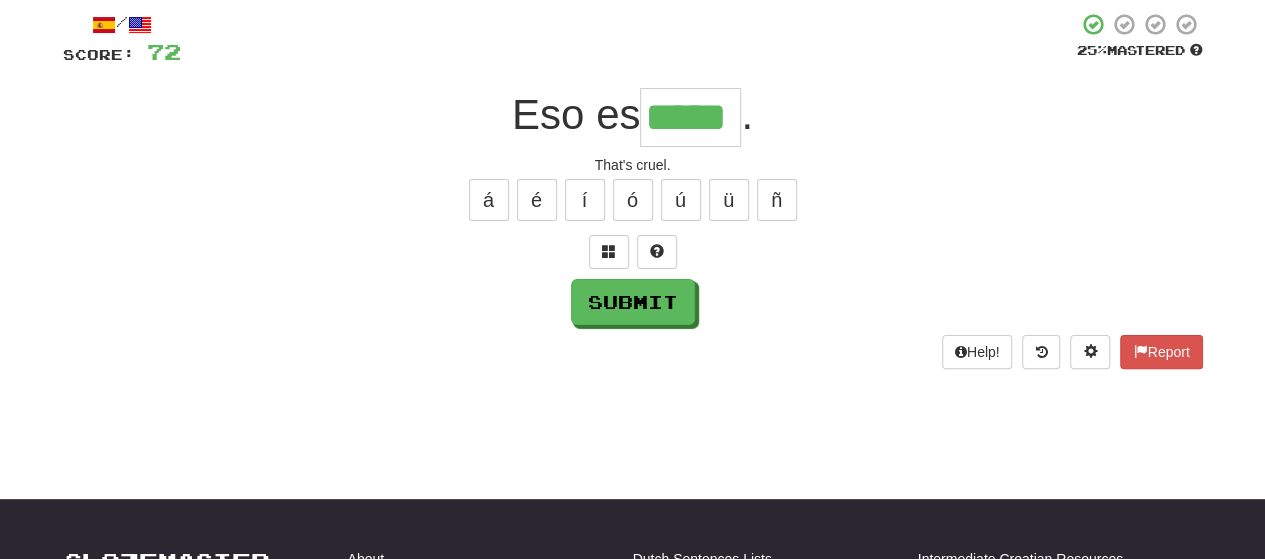 type on "*****" 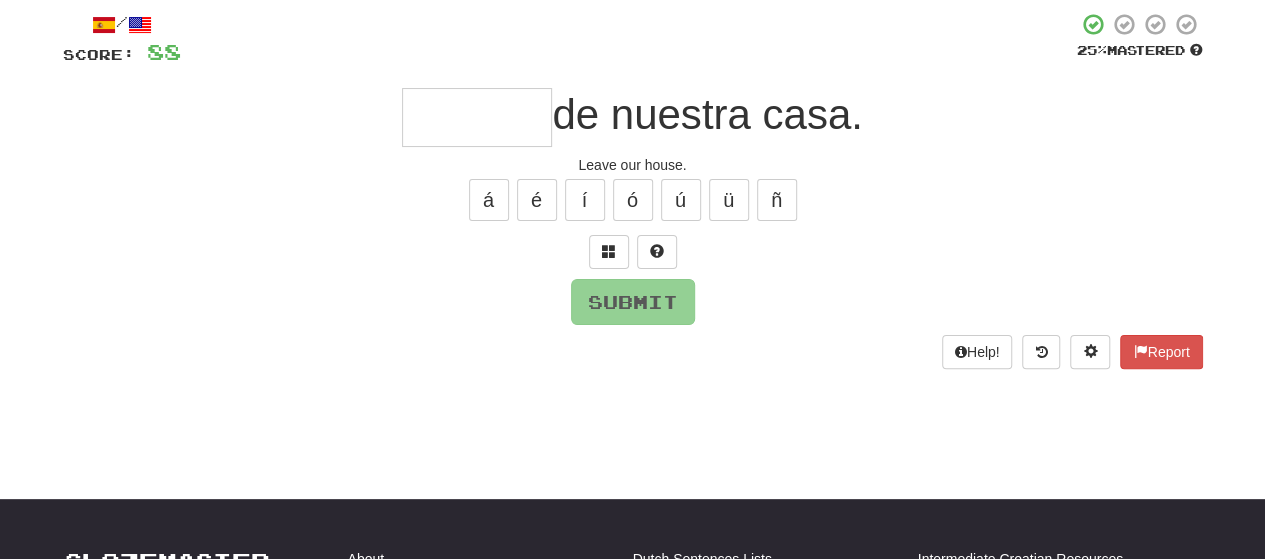type on "*" 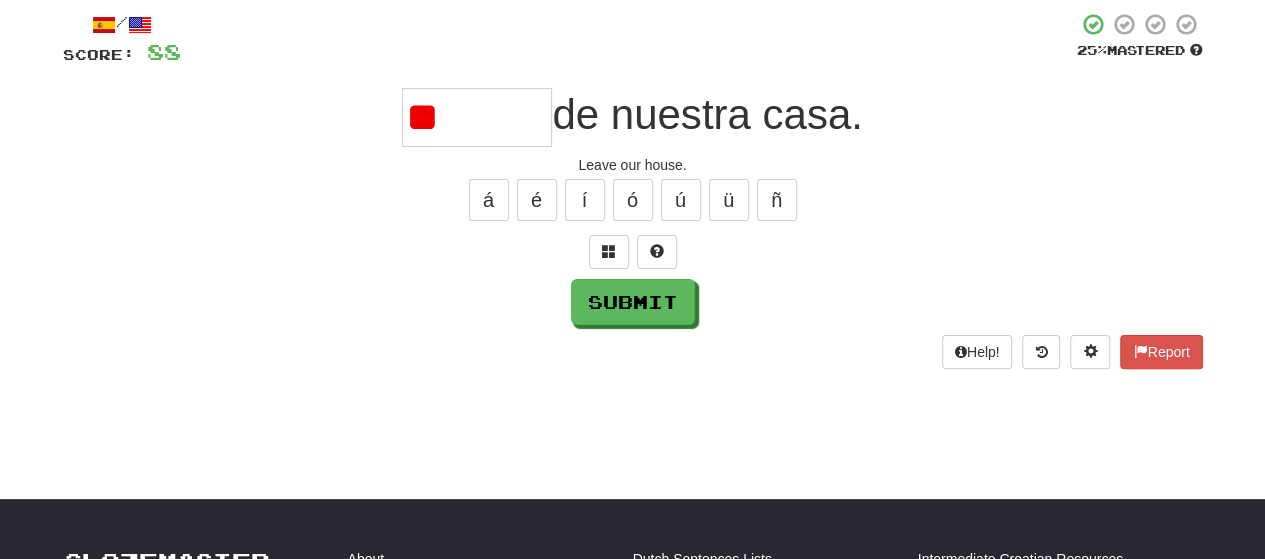 type on "*" 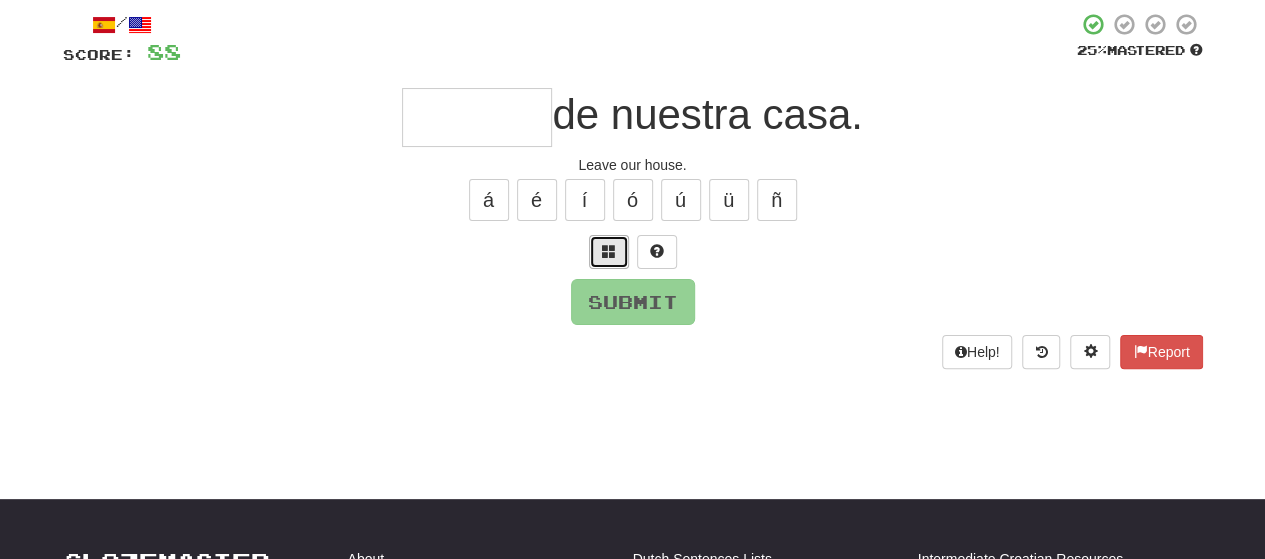 click at bounding box center [609, 251] 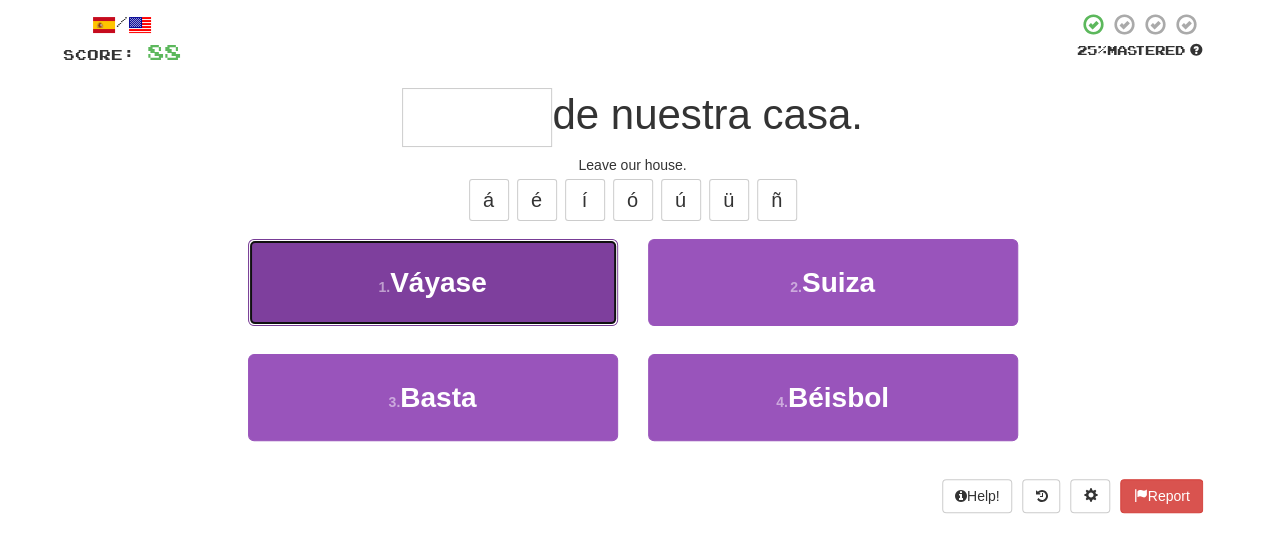 click on "1 .  Váyase" at bounding box center (433, 282) 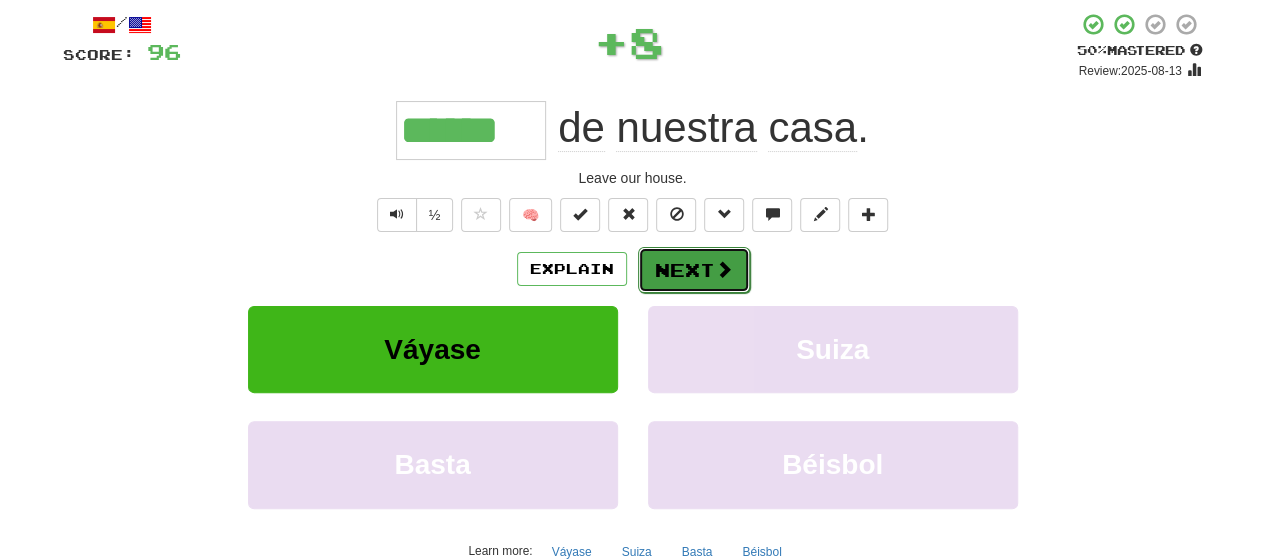 click on "Next" at bounding box center (694, 270) 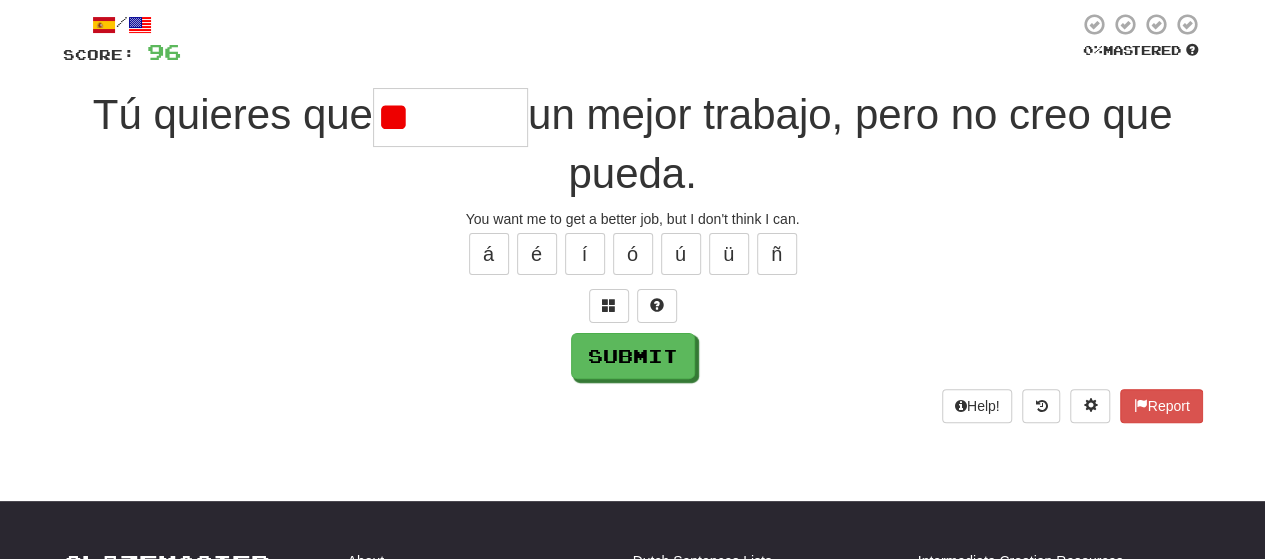 type on "*" 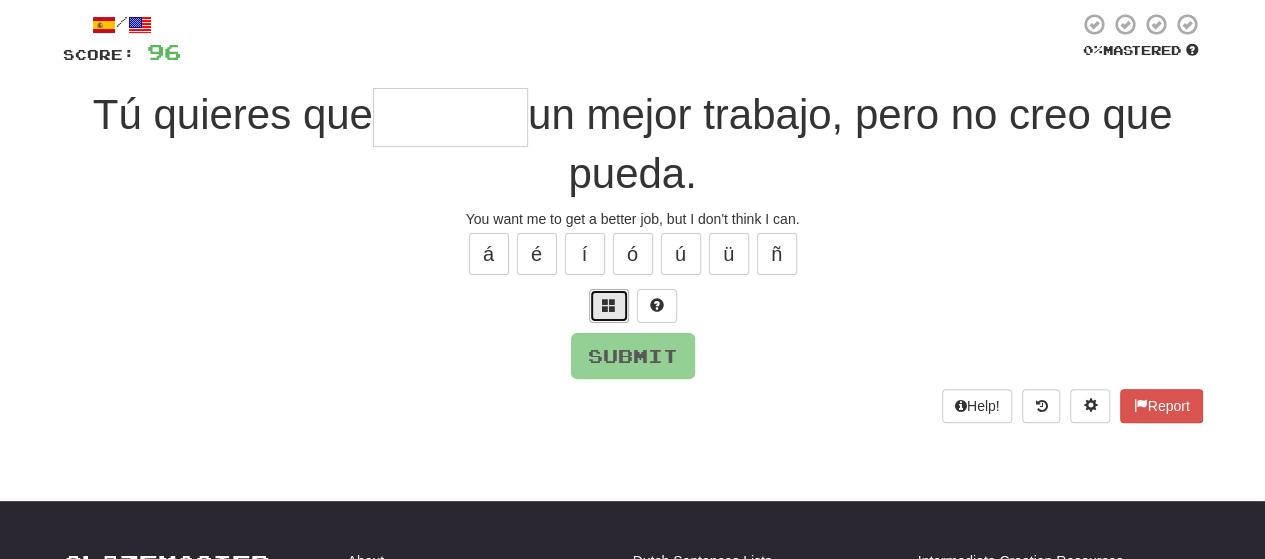 click at bounding box center (609, 306) 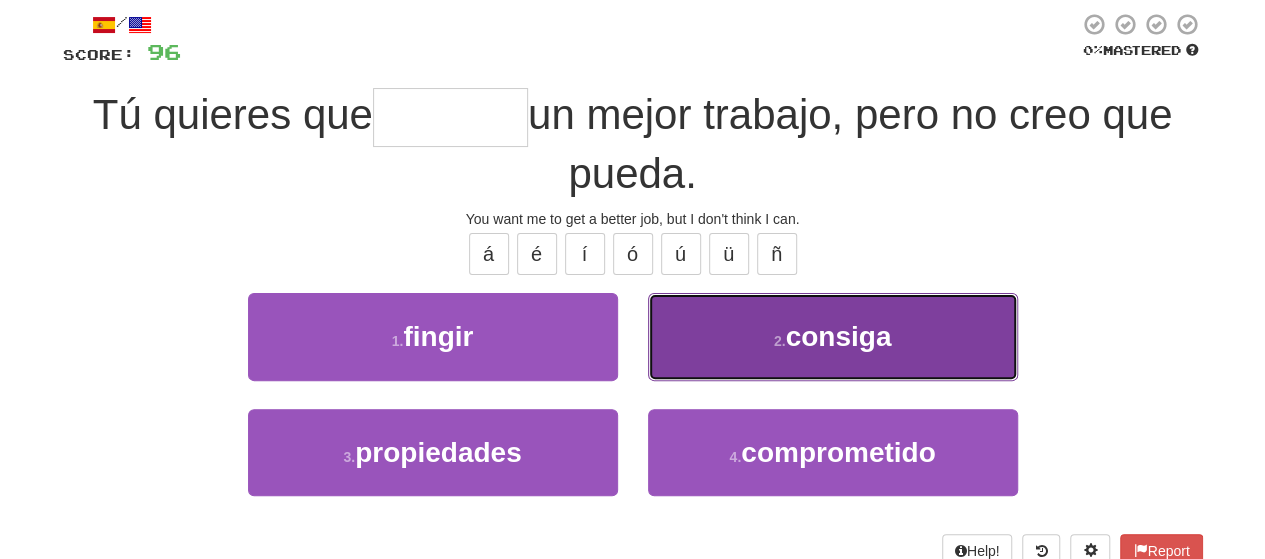 click on "2 .  consiga" at bounding box center [833, 336] 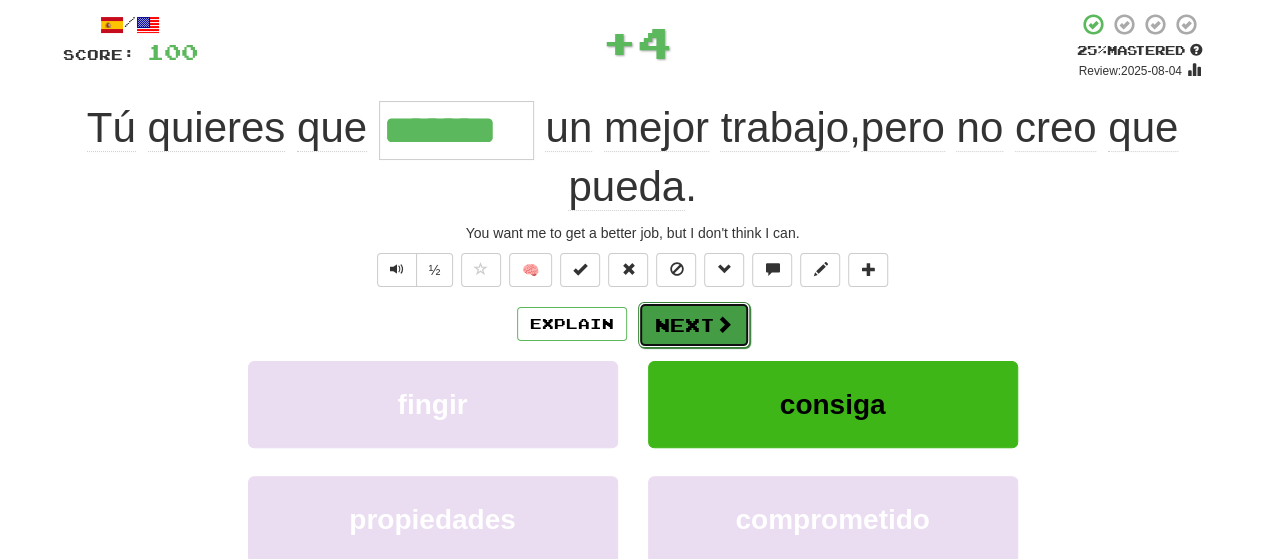 click on "Next" at bounding box center [694, 325] 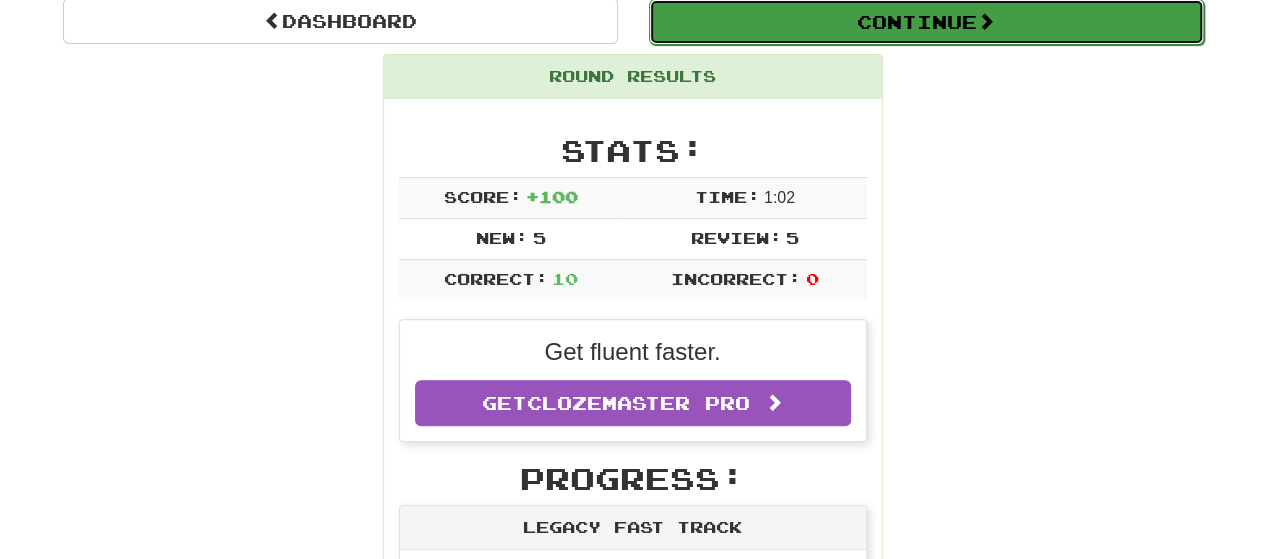 click on "Continue" at bounding box center (926, 22) 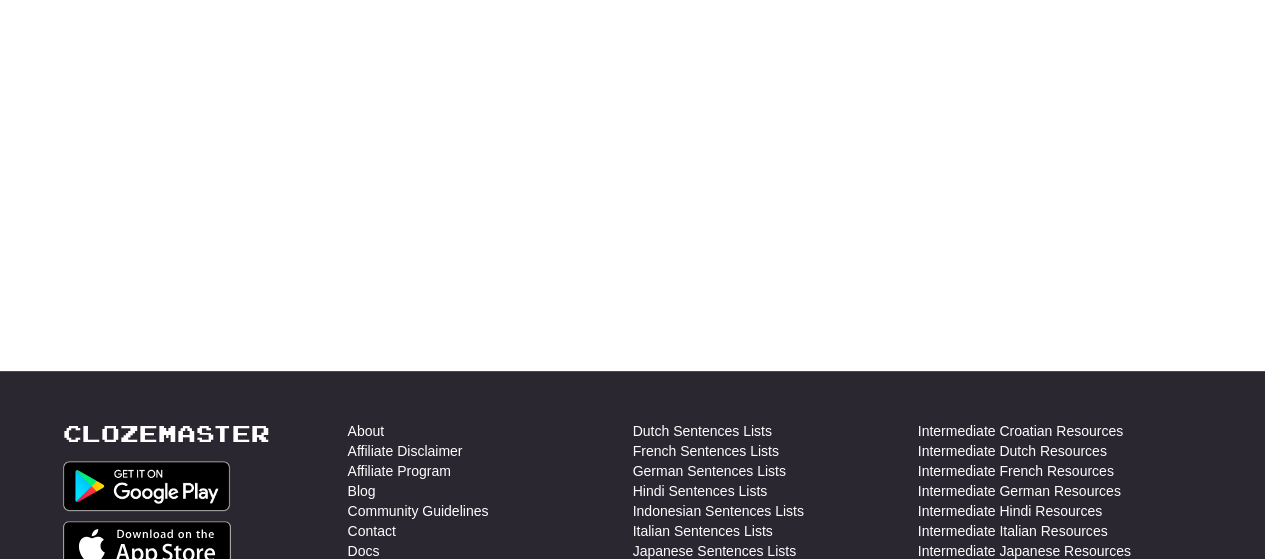 scroll, scrollTop: 198, scrollLeft: 0, axis: vertical 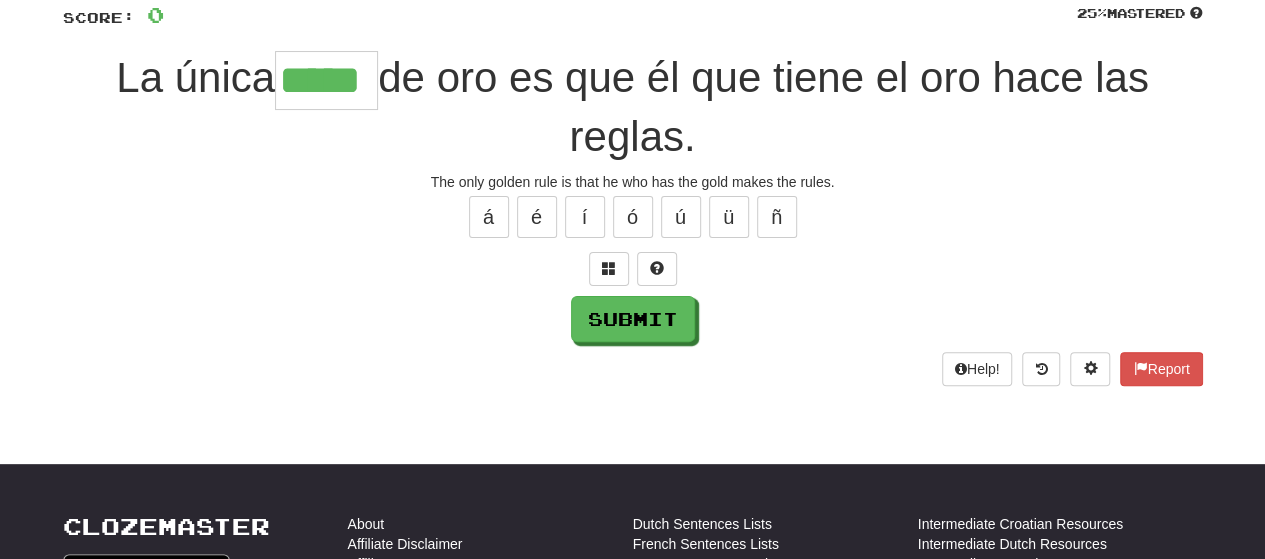 type on "*****" 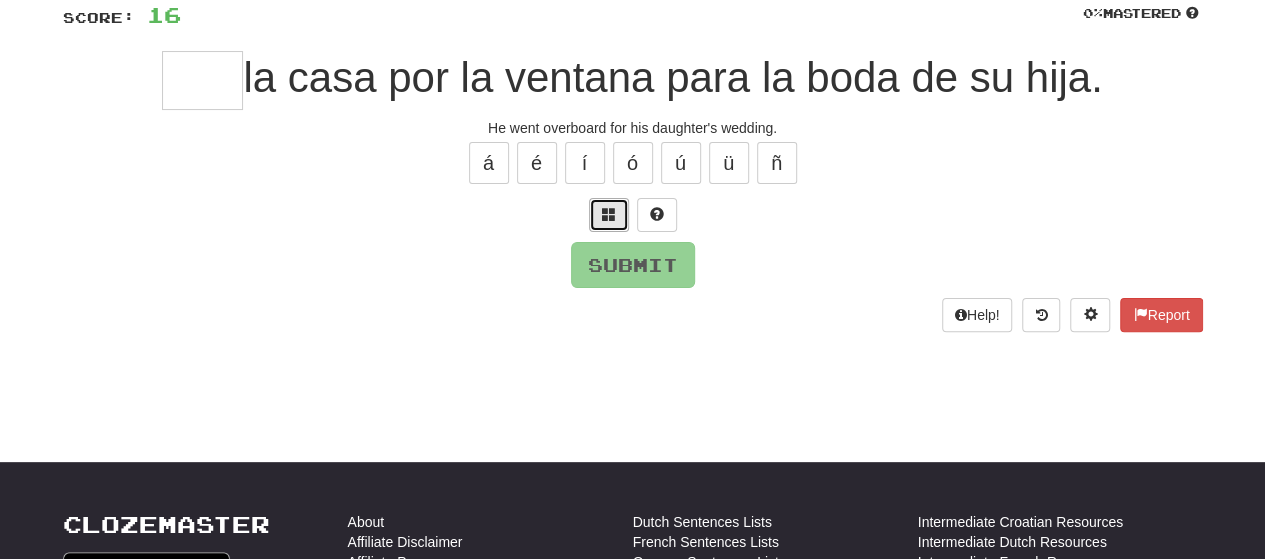 click at bounding box center [609, 214] 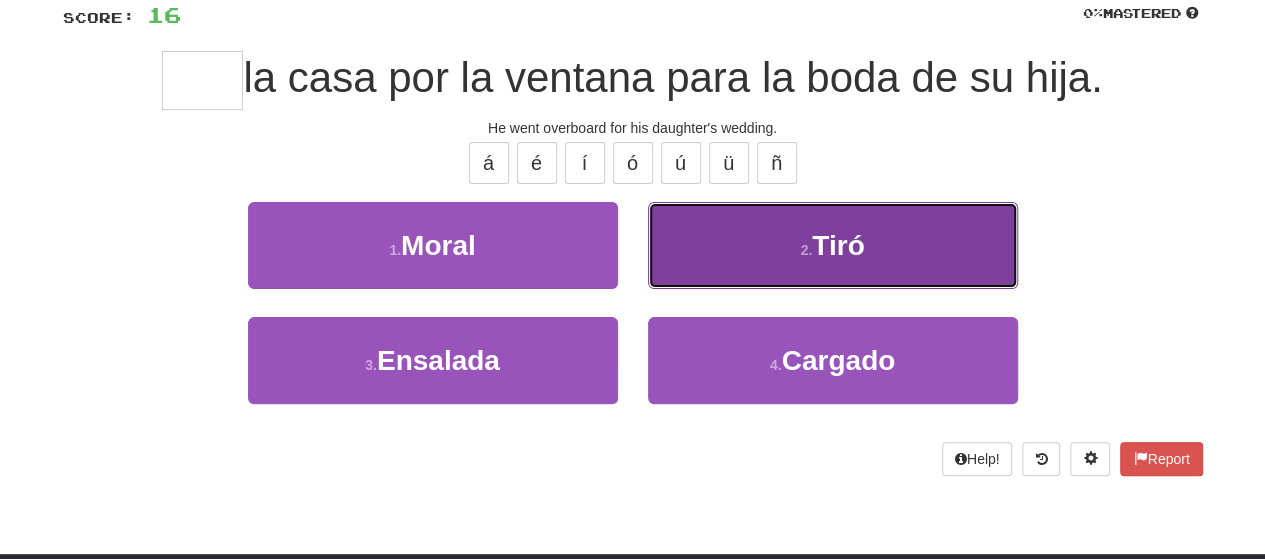 click on "2 .  Tiró" at bounding box center [833, 245] 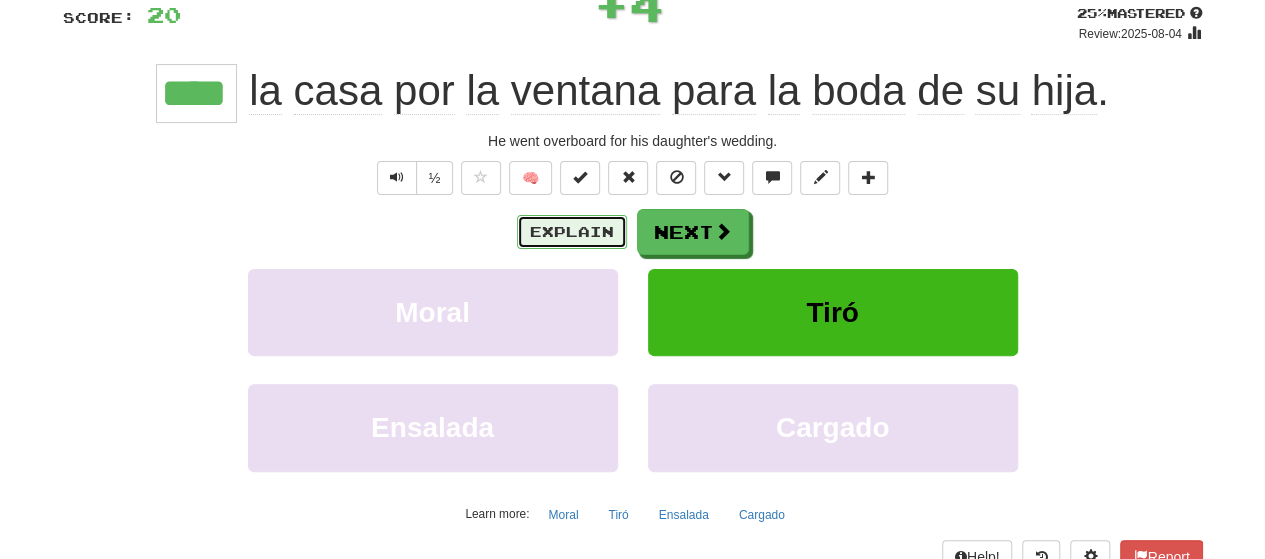 click on "Explain" at bounding box center (572, 232) 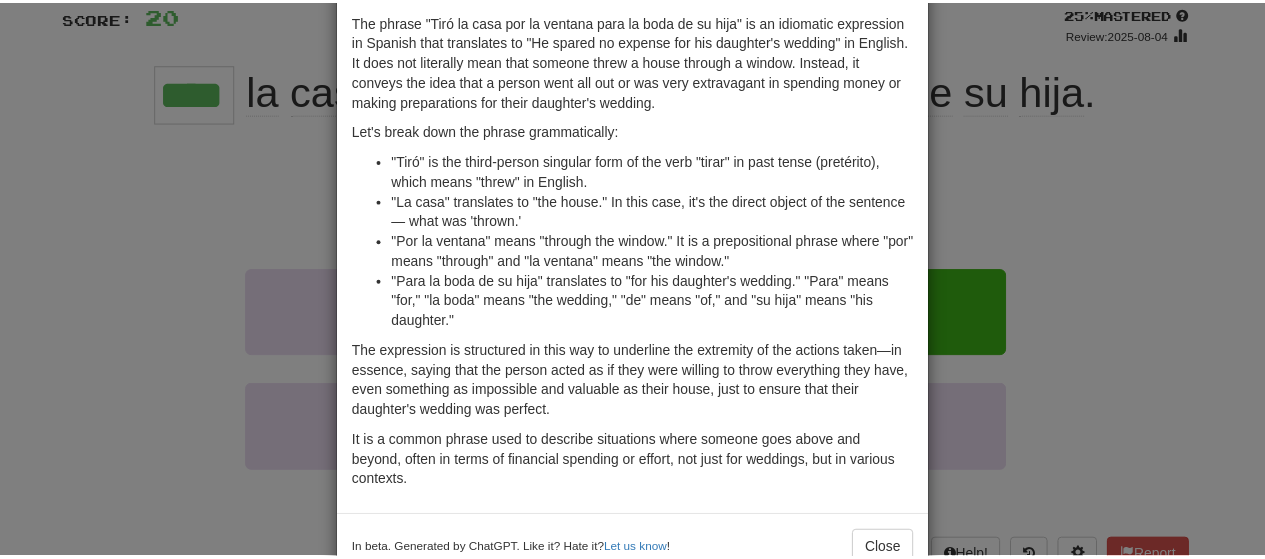 scroll, scrollTop: 89, scrollLeft: 0, axis: vertical 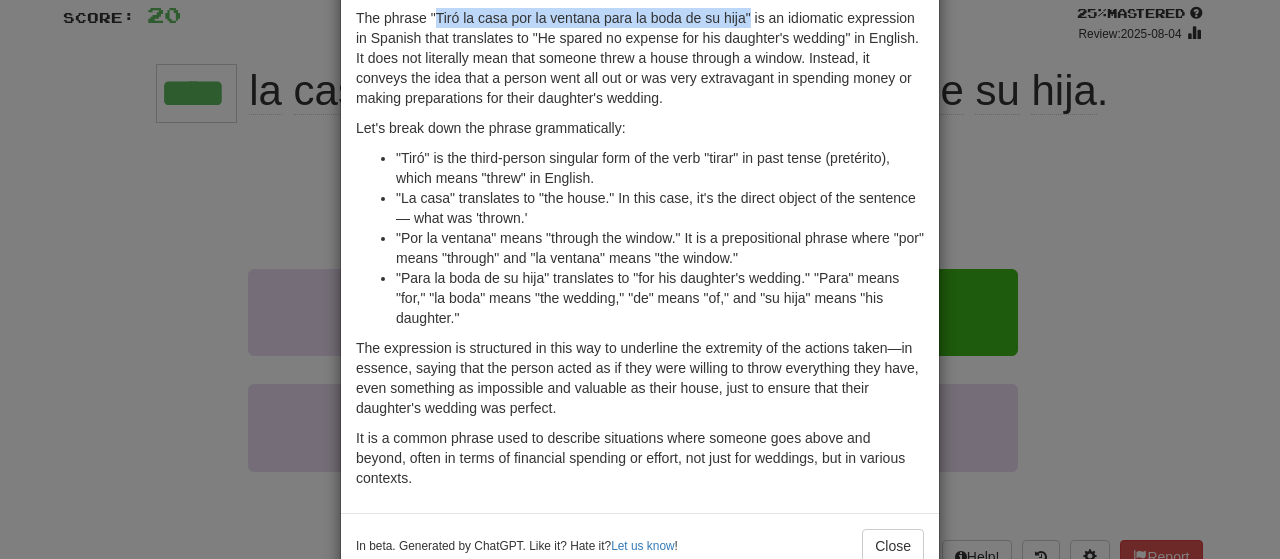 drag, startPoint x: 430, startPoint y: 17, endPoint x: 741, endPoint y: 25, distance: 311.10287 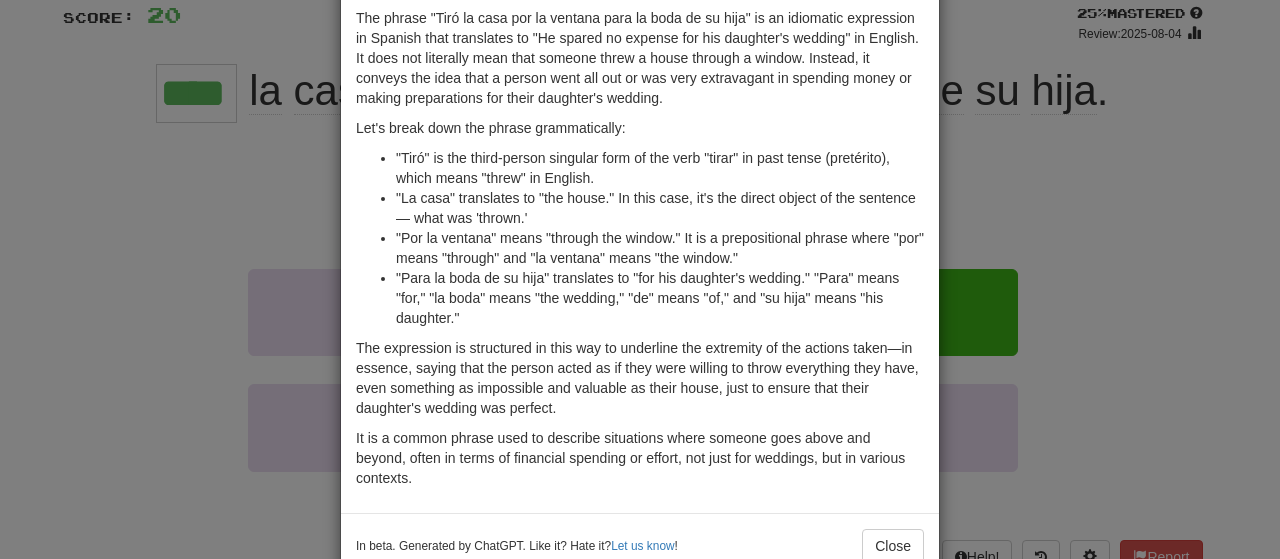 click on "× Explanation The phrase "Tiró la casa por la ventana para la boda de su hija" is an idiomatic expression in Spanish that translates to "He spared no expense for his daughter's wedding" in English. It does not literally mean that someone threw a house through a window. Instead, it conveys the idea that a person went all out or was very extravagant in spending money or making preparations for their daughter's wedding.
Let's break down the phrase grammatically:
"Tiró" is the third-person singular form of the verb "tirar" in past tense (pretérito), which means "threw" in English.
"La casa" translates to "the house." In this case, it's the direct object of the sentence — what was 'thrown.'
"Por la ventana" means "through the window." It is a prepositional phrase where "por" means "through" and "la ventana" means "the window."
In beta. Generated by ChatGPT. Like it? Hate it?  Let us know ! Close" at bounding box center [640, 279] 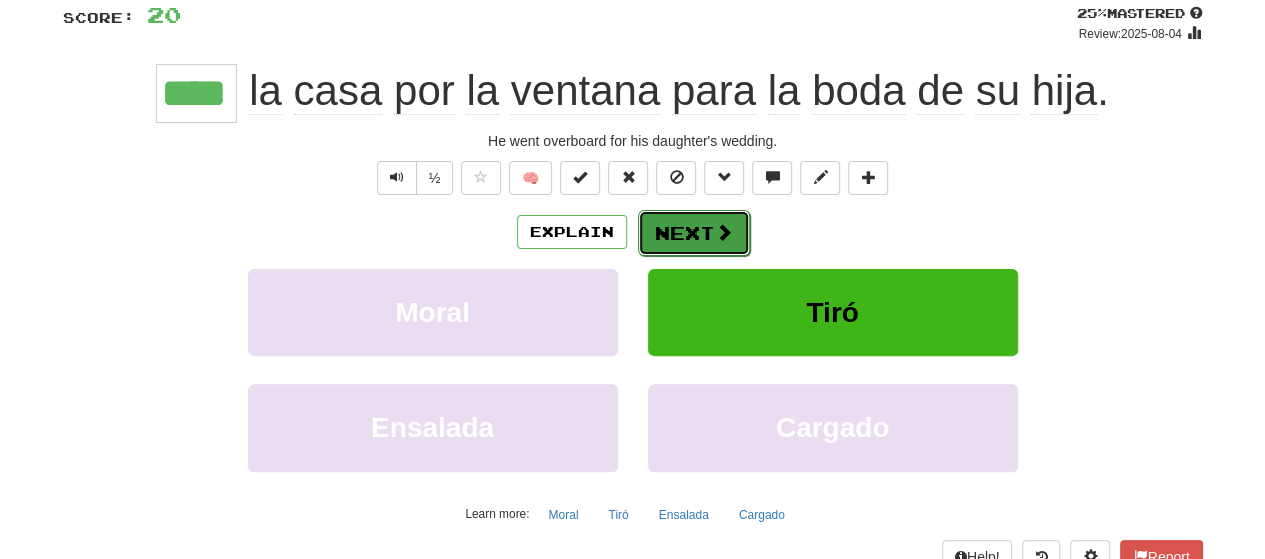 click on "Next" at bounding box center [694, 233] 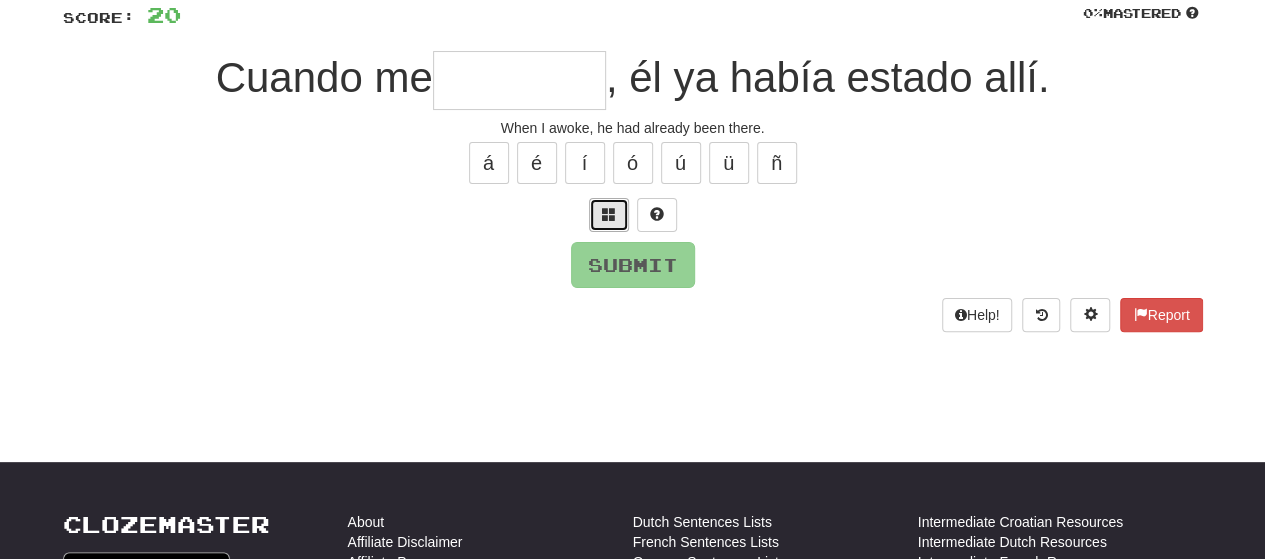 click at bounding box center [609, 214] 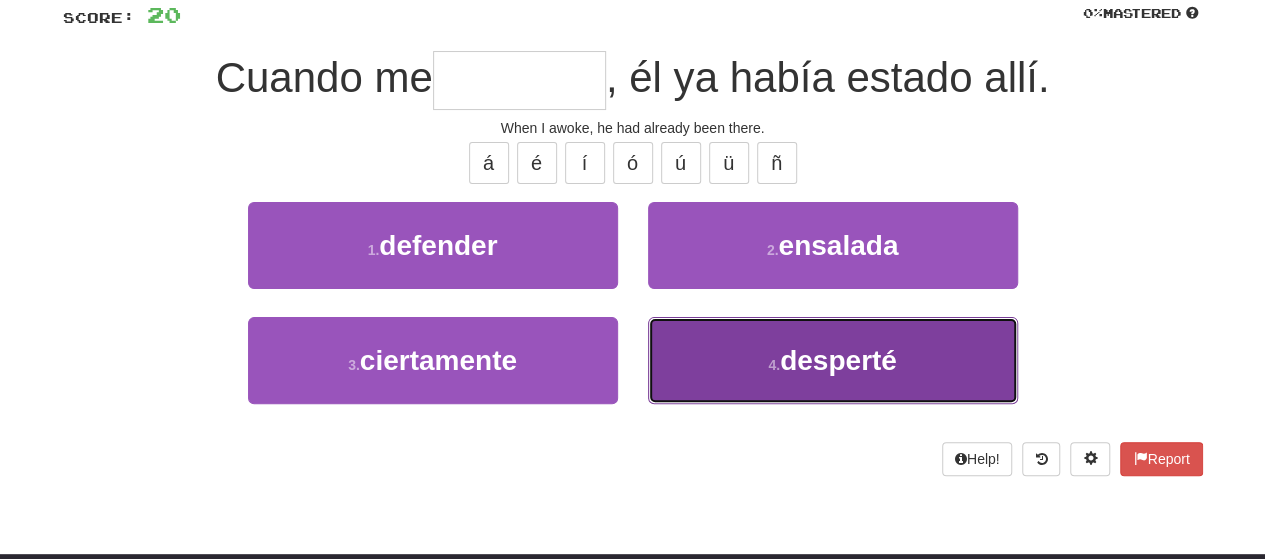 click on "desperté" at bounding box center (838, 360) 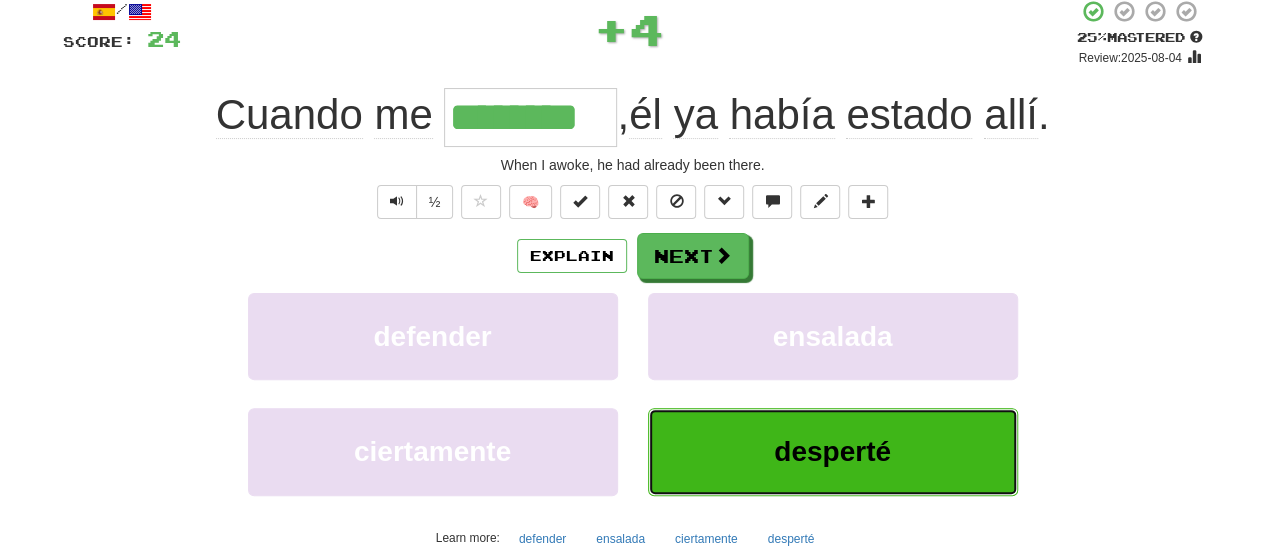 scroll, scrollTop: 116, scrollLeft: 0, axis: vertical 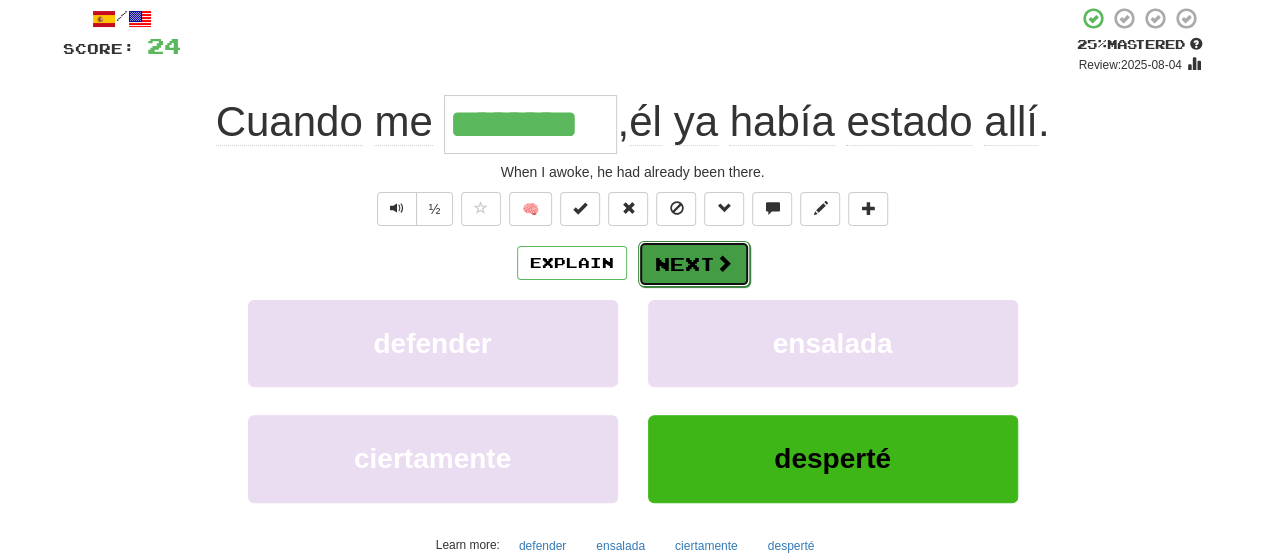 click on "Next" at bounding box center [694, 264] 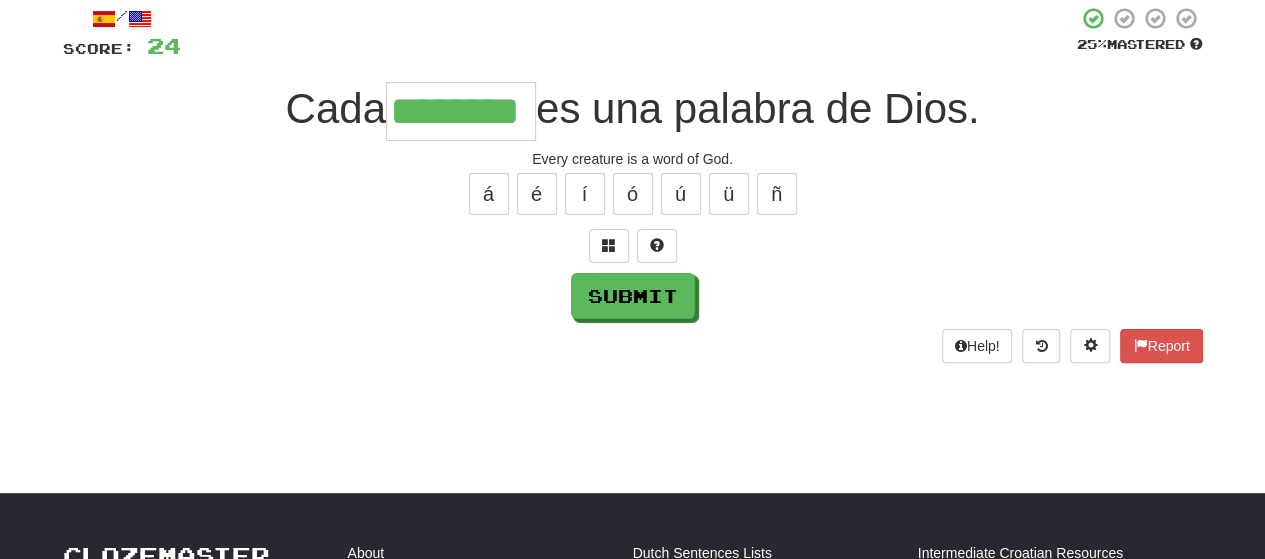 type on "********" 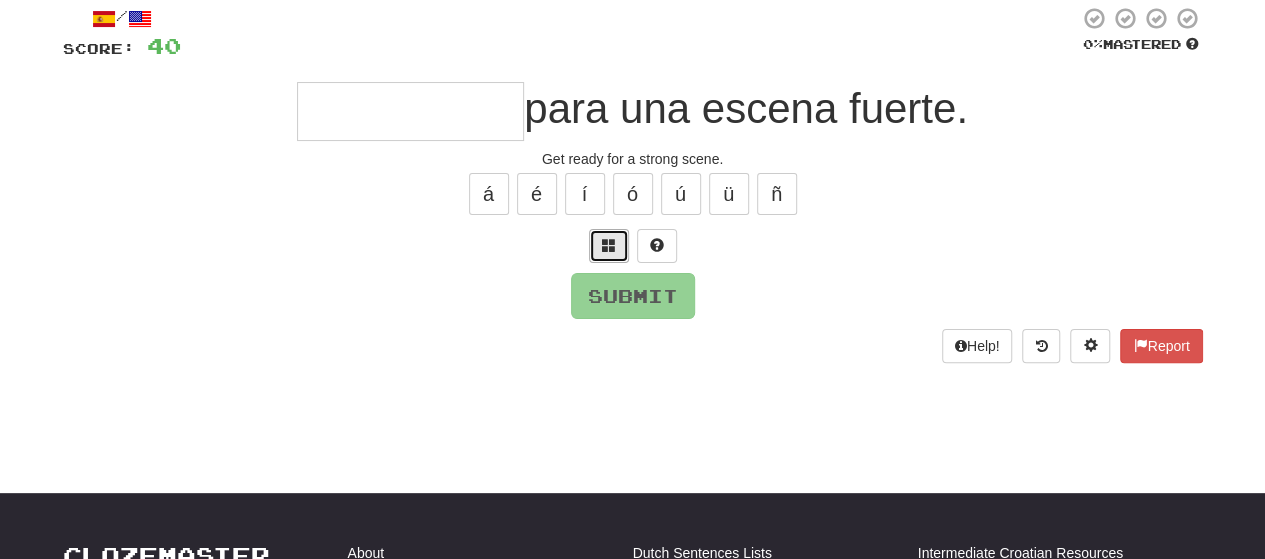 click at bounding box center [609, 246] 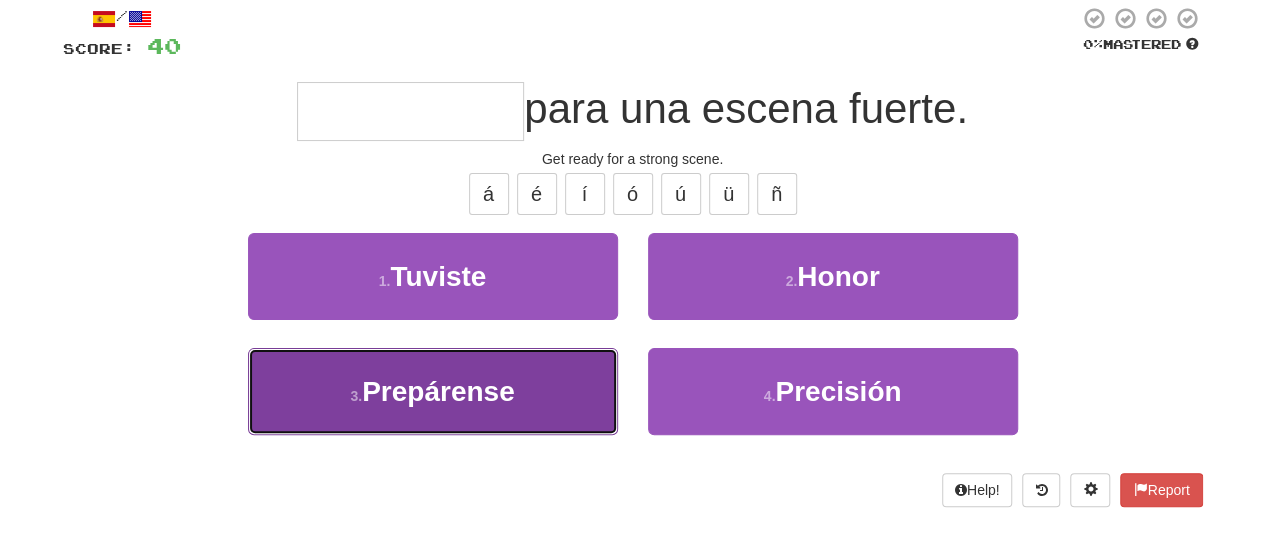click on "3 .  Prepárense" at bounding box center (433, 391) 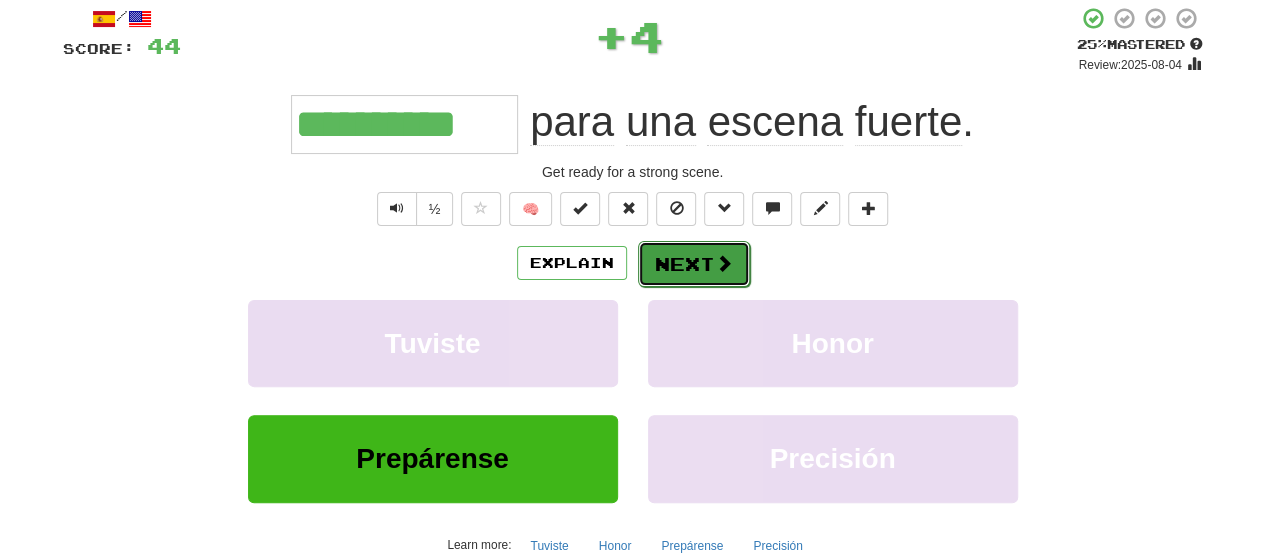 click on "Next" at bounding box center (694, 264) 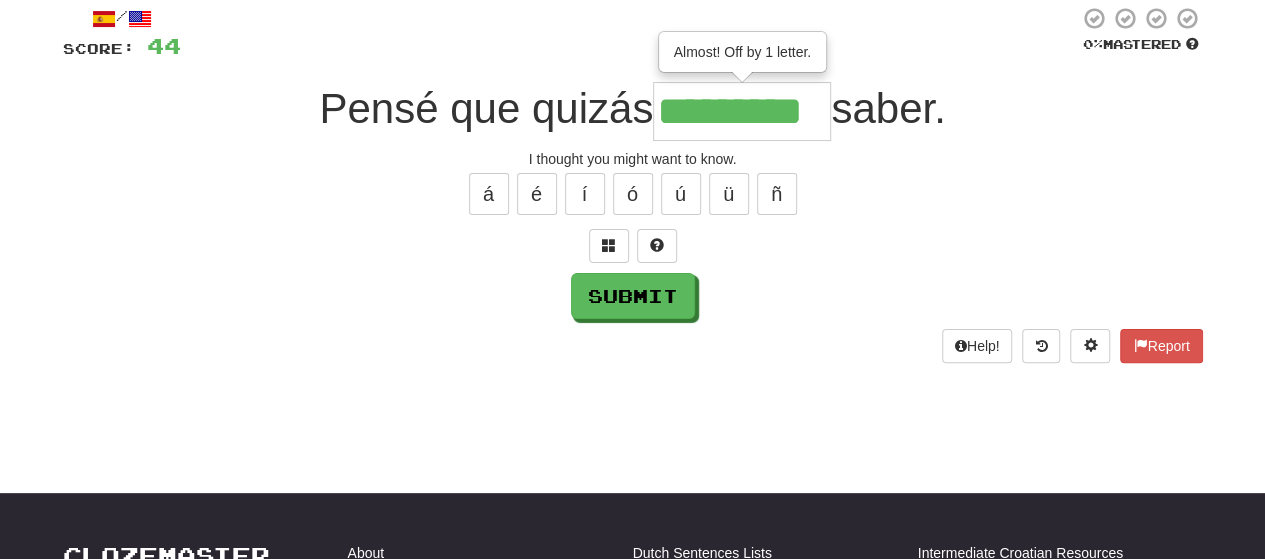 type on "*********" 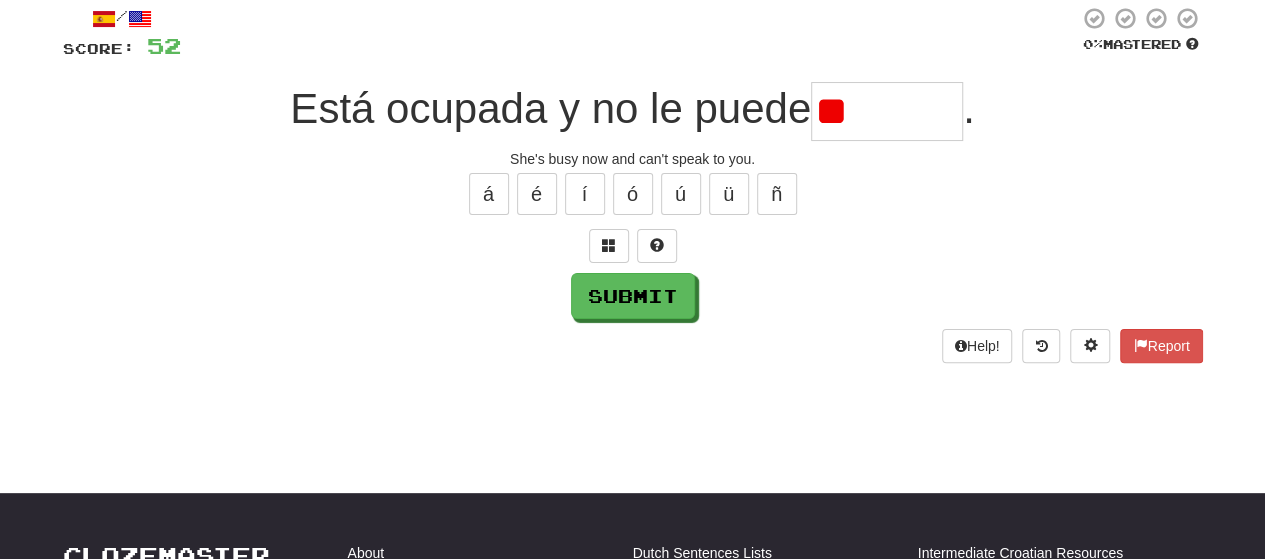 type on "*" 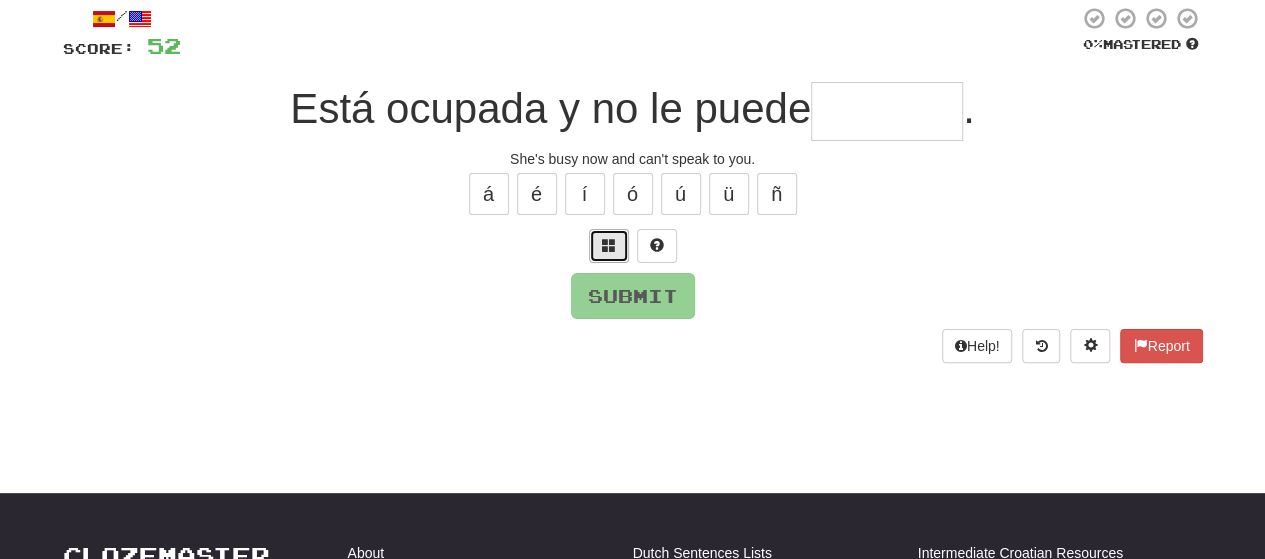 click at bounding box center (609, 245) 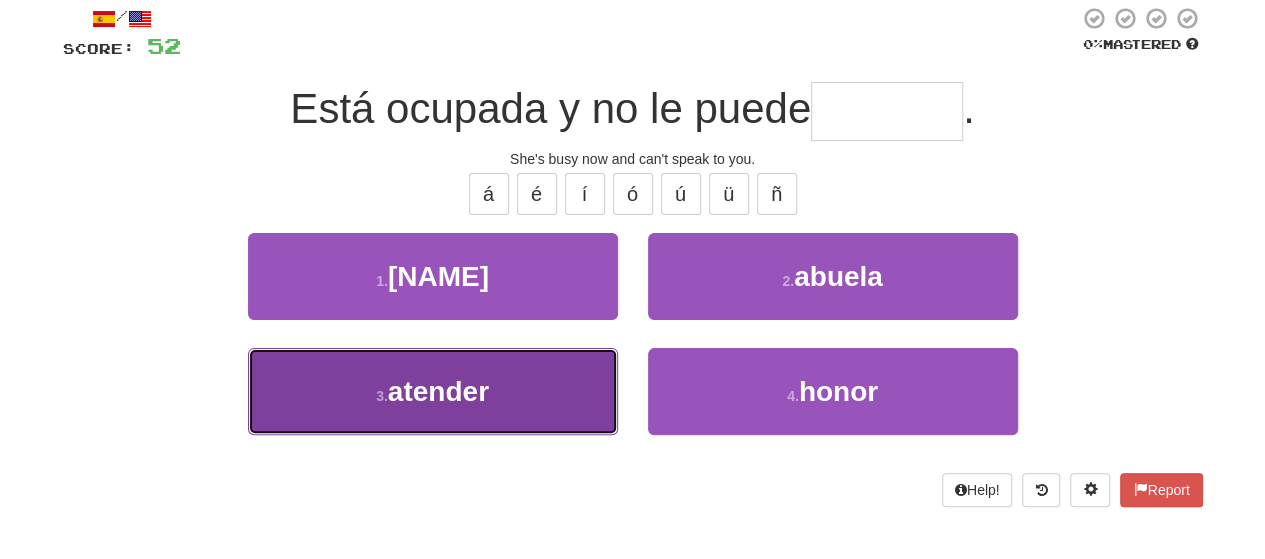 click on "3 .  atender" at bounding box center (433, 391) 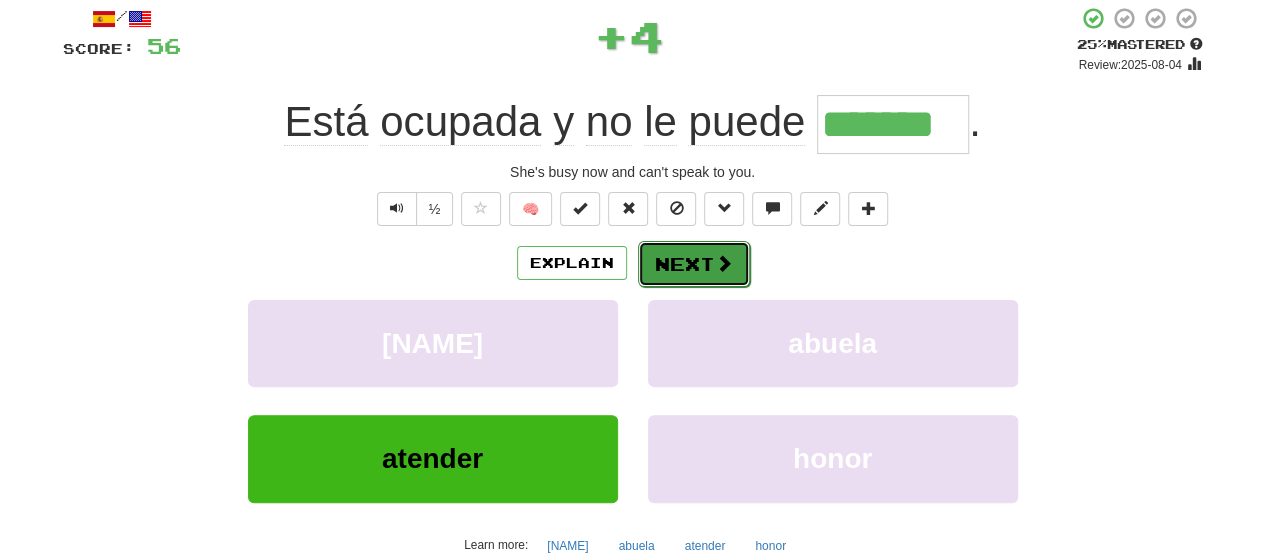 click on "Next" at bounding box center [694, 264] 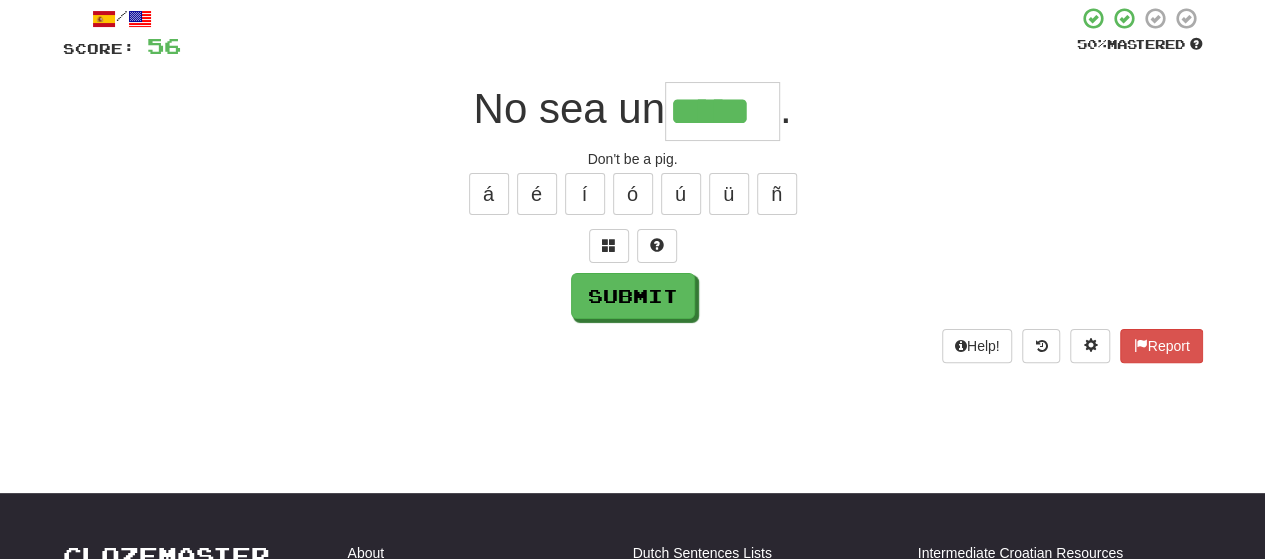 type on "*****" 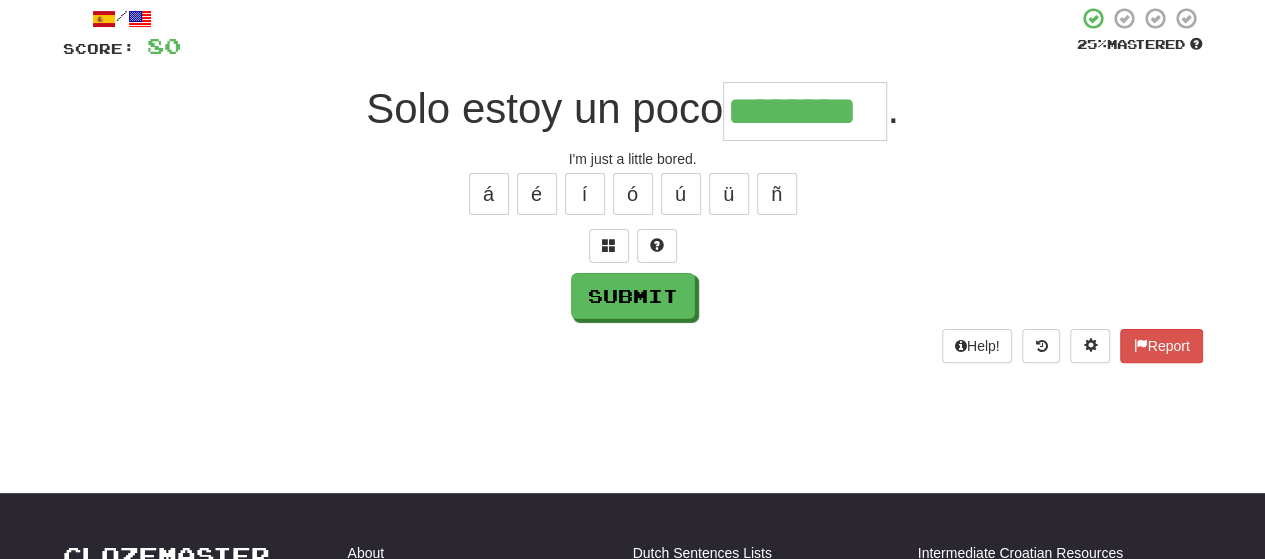 type on "********" 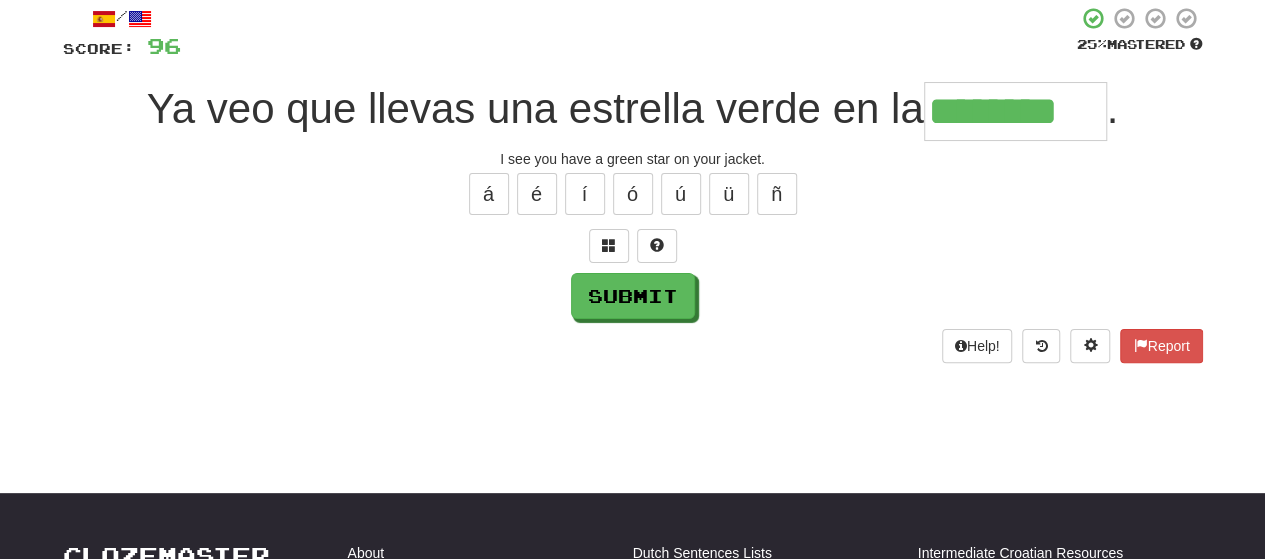 type on "********" 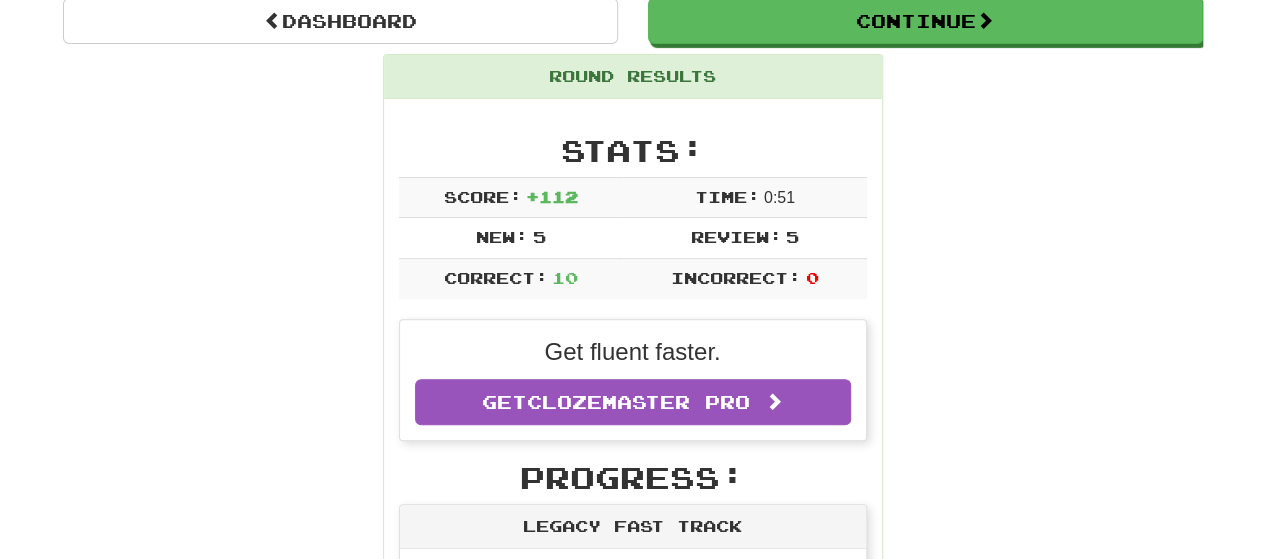 scroll, scrollTop: 203, scrollLeft: 0, axis: vertical 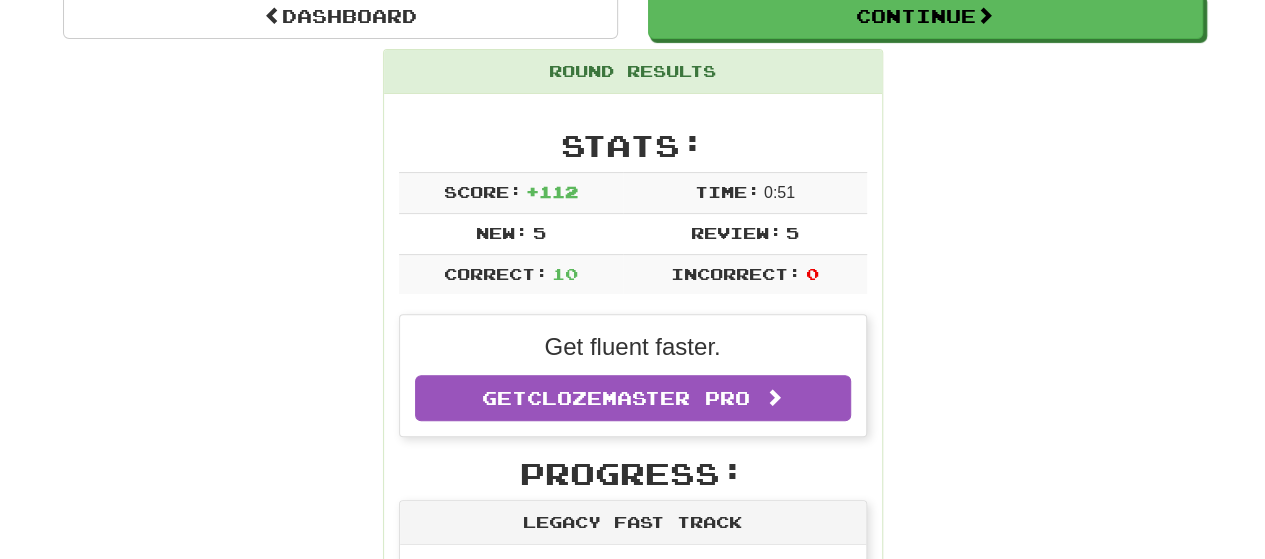 click on "Dashboard Continue  Round Results Stats: Score:   + 112 Time:   0 : 51 New:   5 Review:   5 Correct:   10 Incorrect:   0 Get fluent faster. Get  Clozemaster Pro   Progress: Legacy Fast Track Playing:  3,504  /  19,746 + 5 17.72% 17.745% Mastered:  502  /  19,746 2.542% Ready for Review:  2813  /  Level:  108 5,414  points to level  109  - keep going! Ranked:  378 th  this week ( 4  points to  377 th ) Sentences: 2  Report La única  regla  de oro es que él que tiene el oro hace las reglas. The only golden rule is that he who has the gold makes the rules.  Report Tiró  la casa por la ventana para la boda de su hija. He went overboard for his daughter's wedding.  Report Cuando me  desperté , él ya había estado allí. When I awoke, he had already been there.  Report Cada  criatura  es una palabra de Dios. Every creature is a word of God.  Report Prepárense  para una escena fuerte. Get ready for a strong scene.  Report Pensé que quizás  quisieras  saber. I thought you might want to know.  Report atender" at bounding box center (633, 1043) 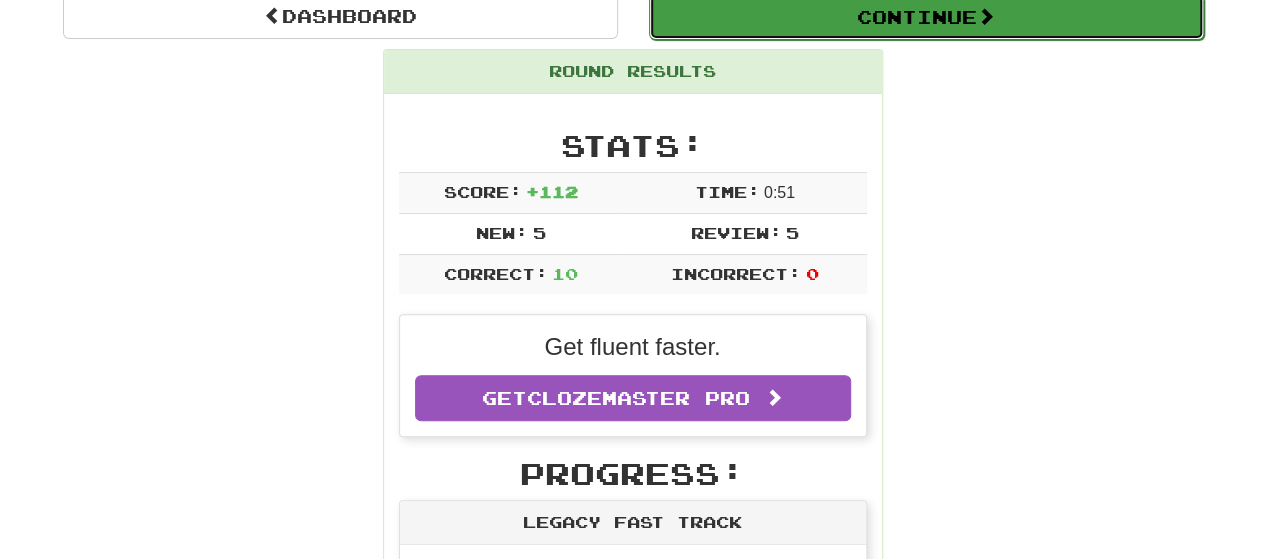 click on "Continue" at bounding box center (926, 17) 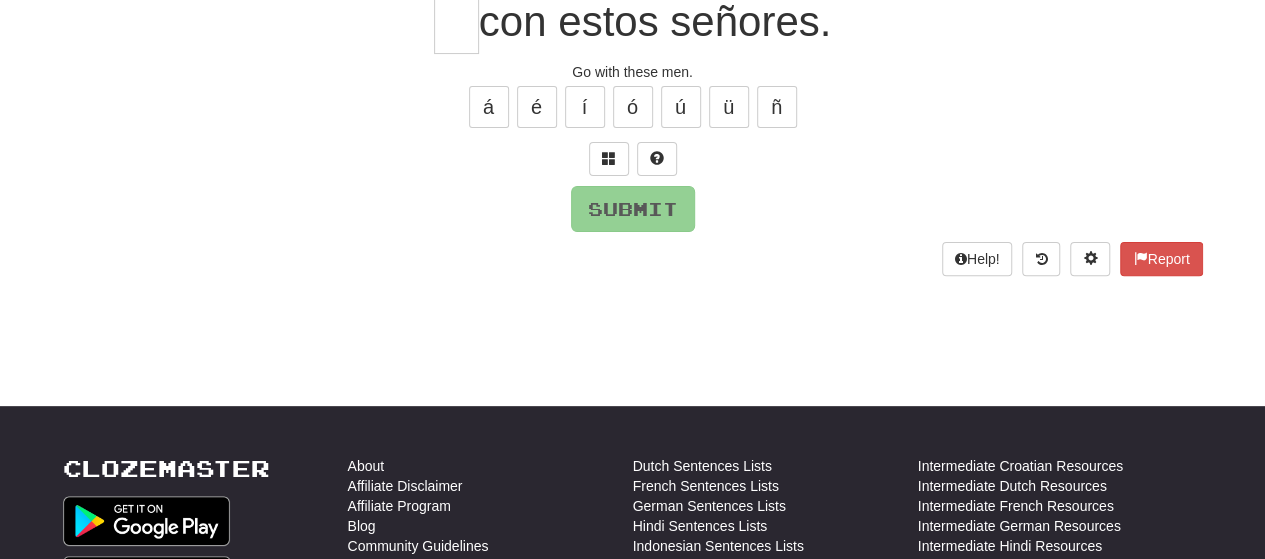 scroll, scrollTop: 198, scrollLeft: 0, axis: vertical 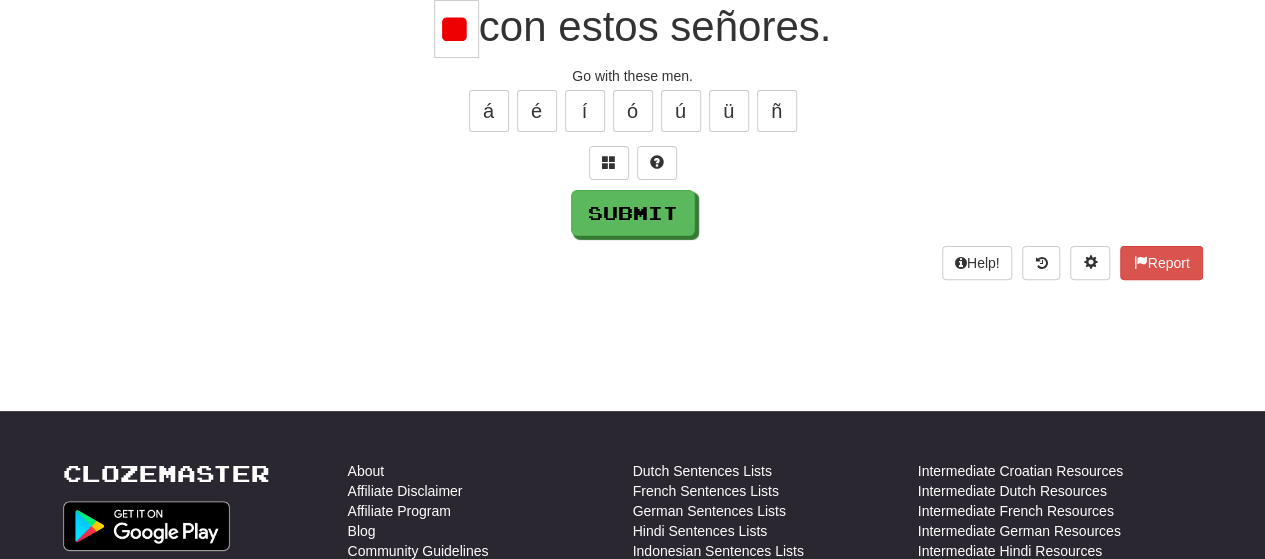 type on "*" 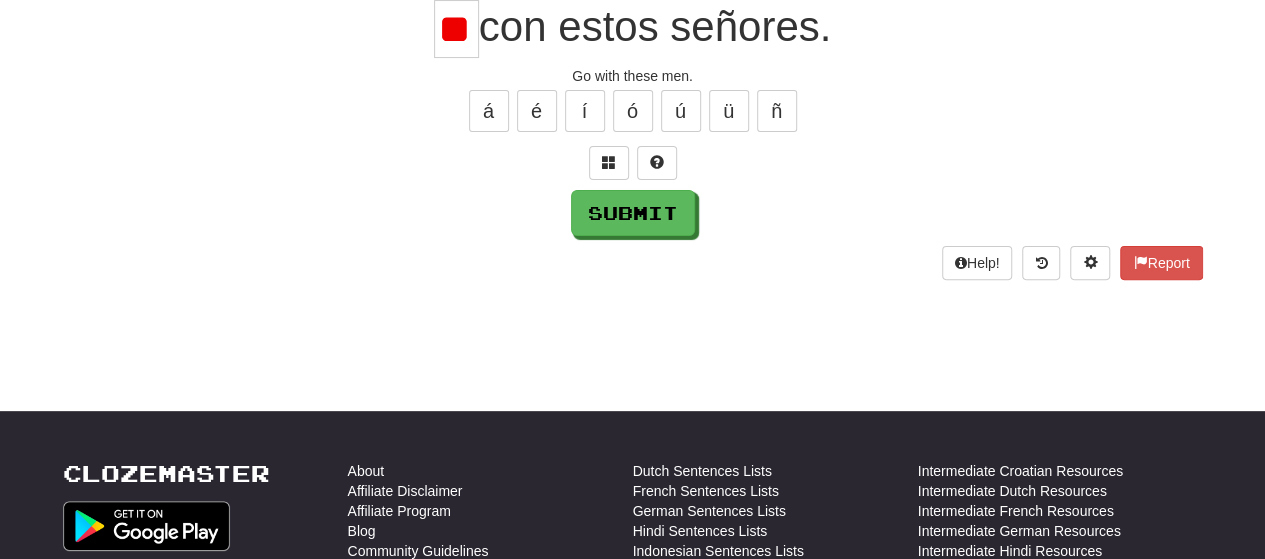 scroll, scrollTop: 0, scrollLeft: 0, axis: both 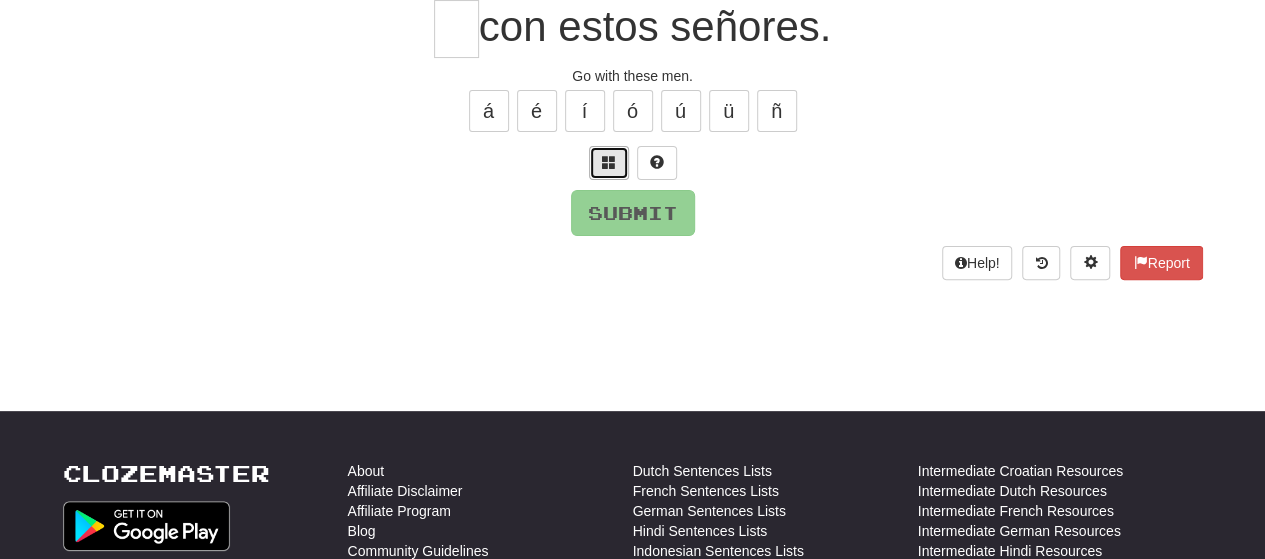 click at bounding box center (609, 163) 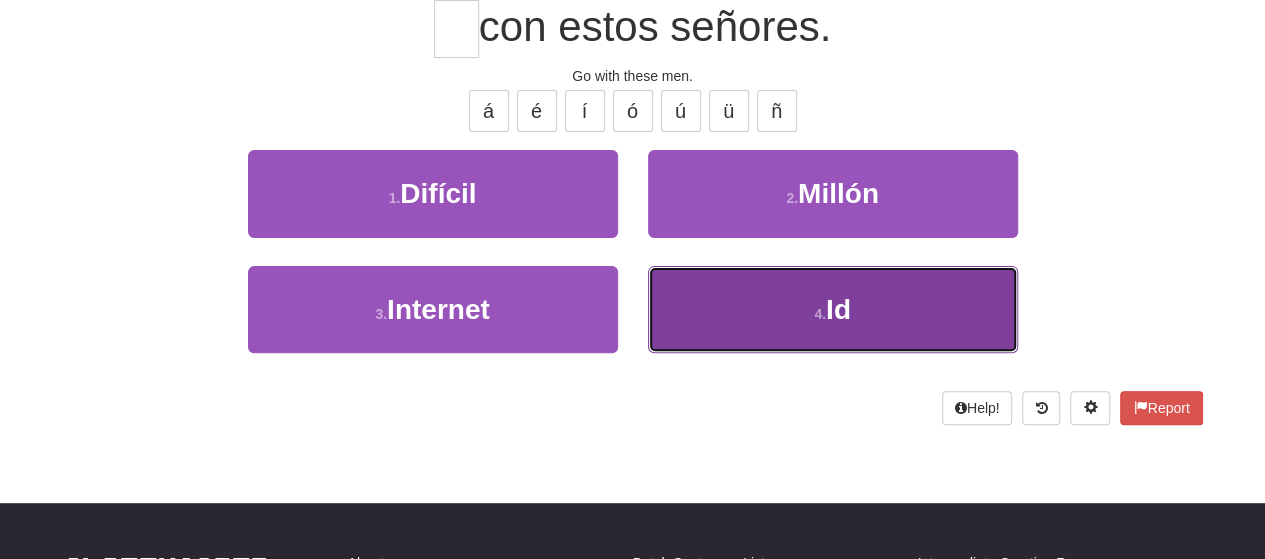 click on "4 .  Id" at bounding box center (833, 309) 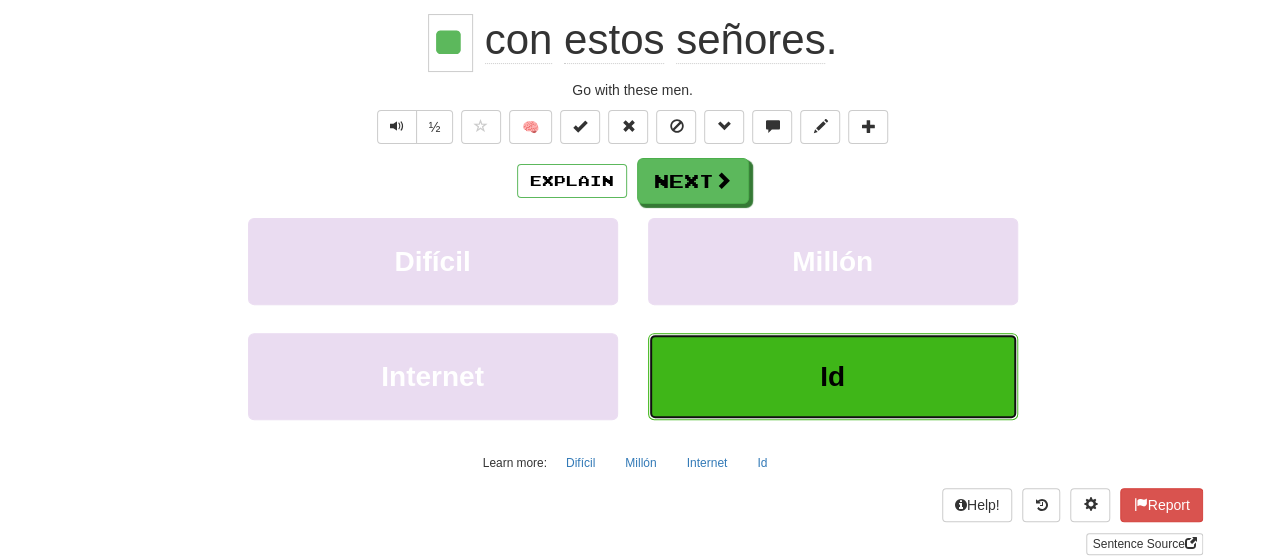 scroll, scrollTop: 212, scrollLeft: 0, axis: vertical 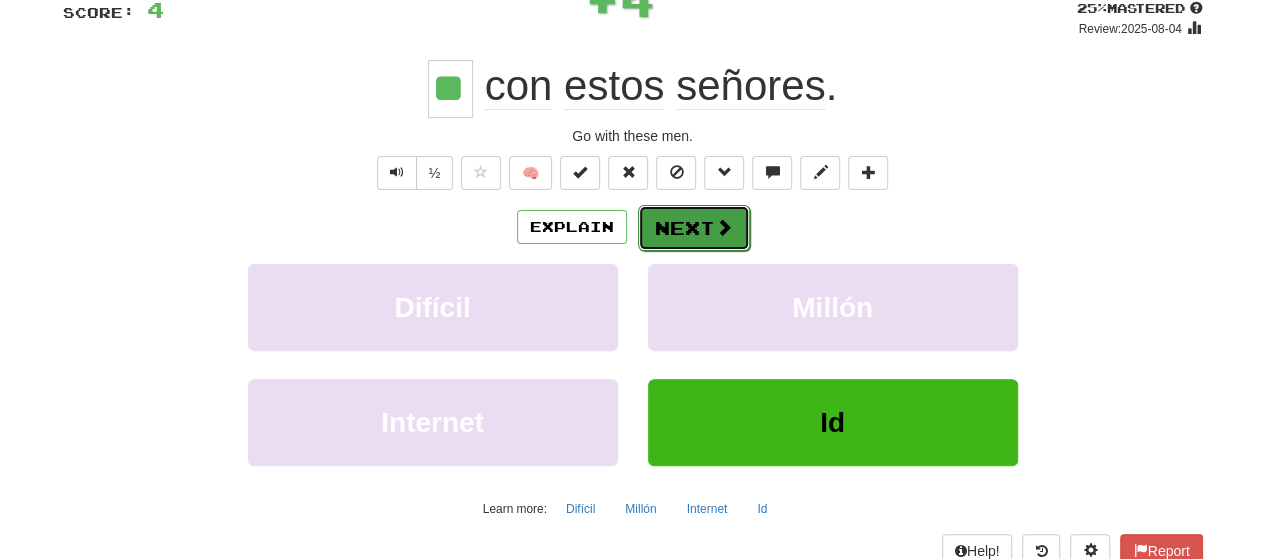 click on "Next" at bounding box center [694, 228] 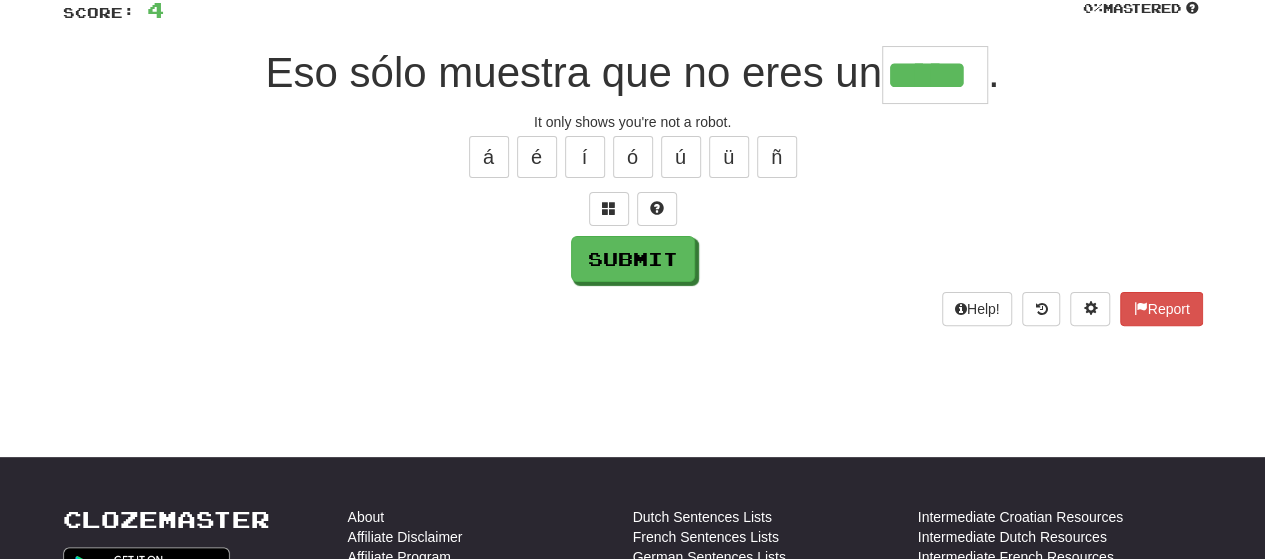 type on "*****" 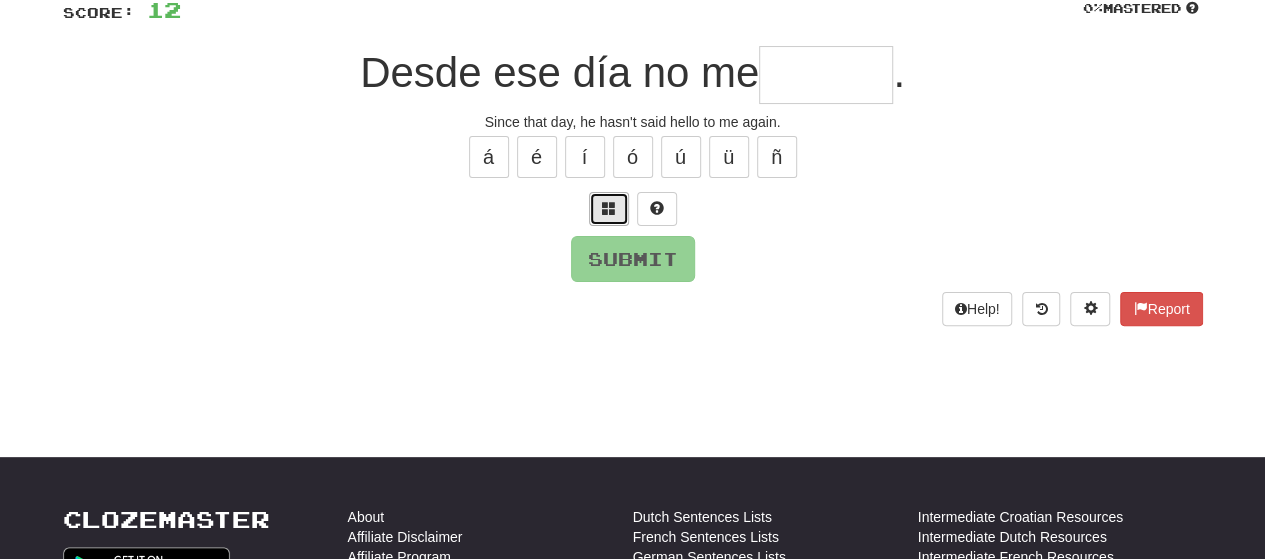 click at bounding box center [609, 208] 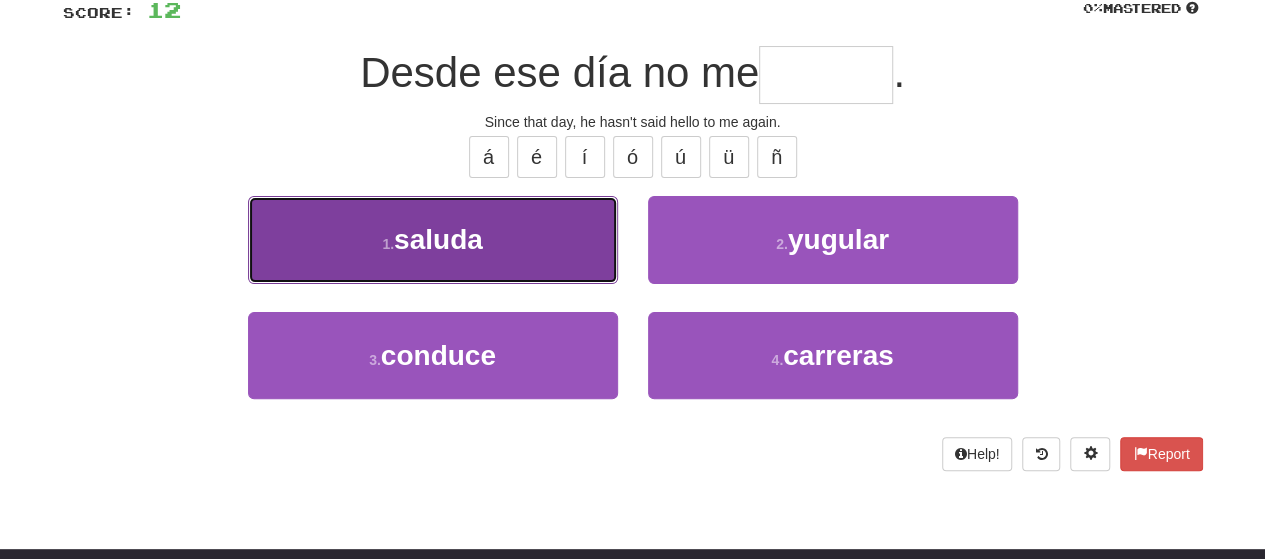 click on "1 .  saluda" at bounding box center [433, 239] 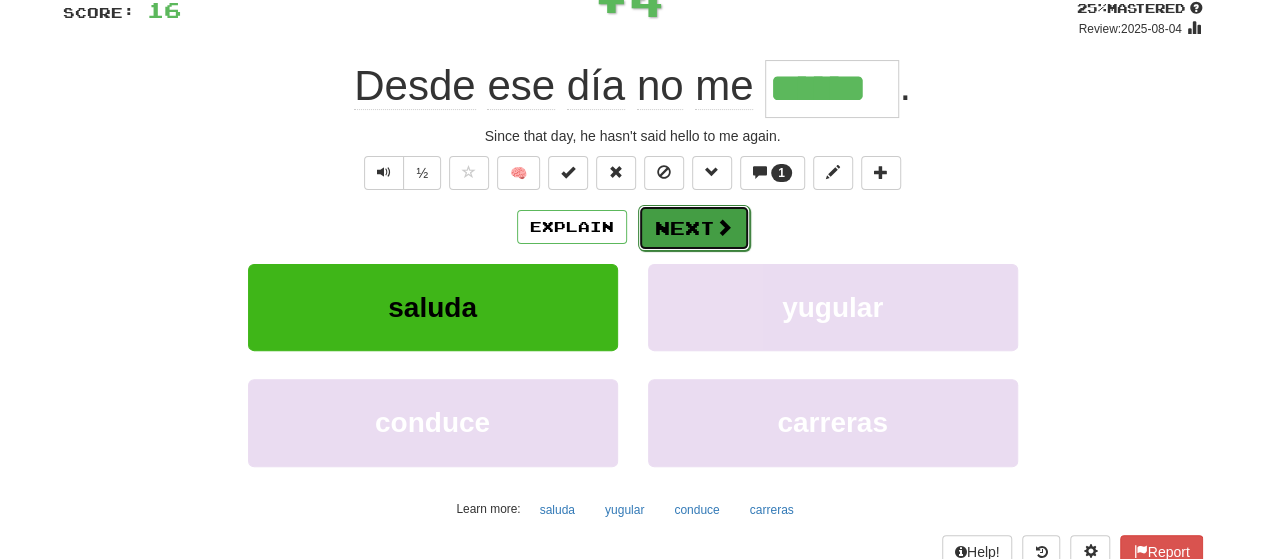 click on "Next" at bounding box center [694, 228] 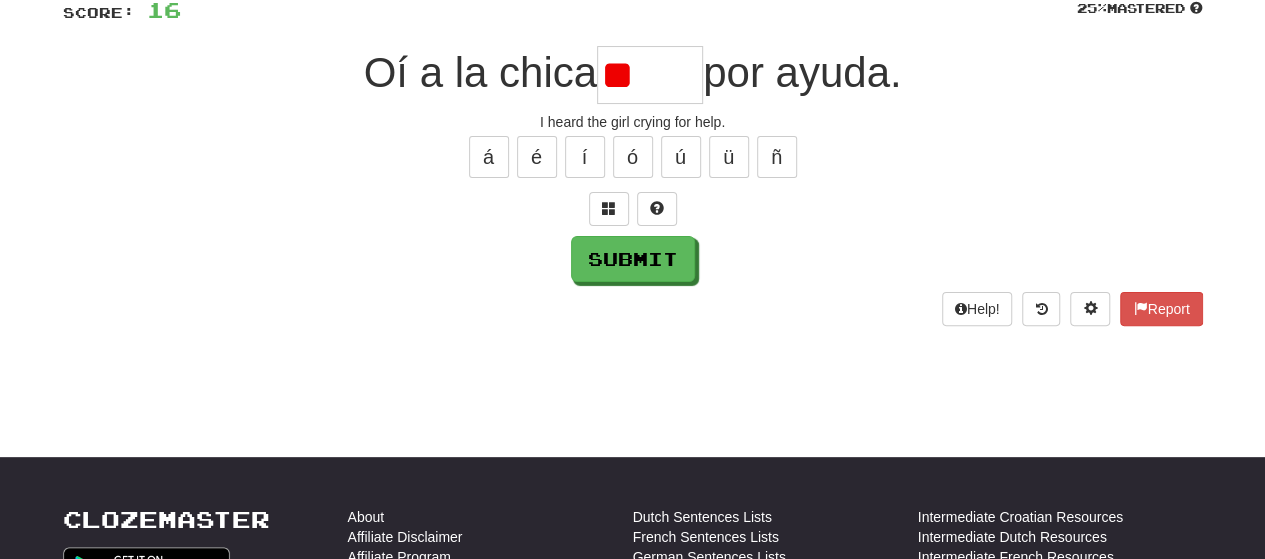 type on "*" 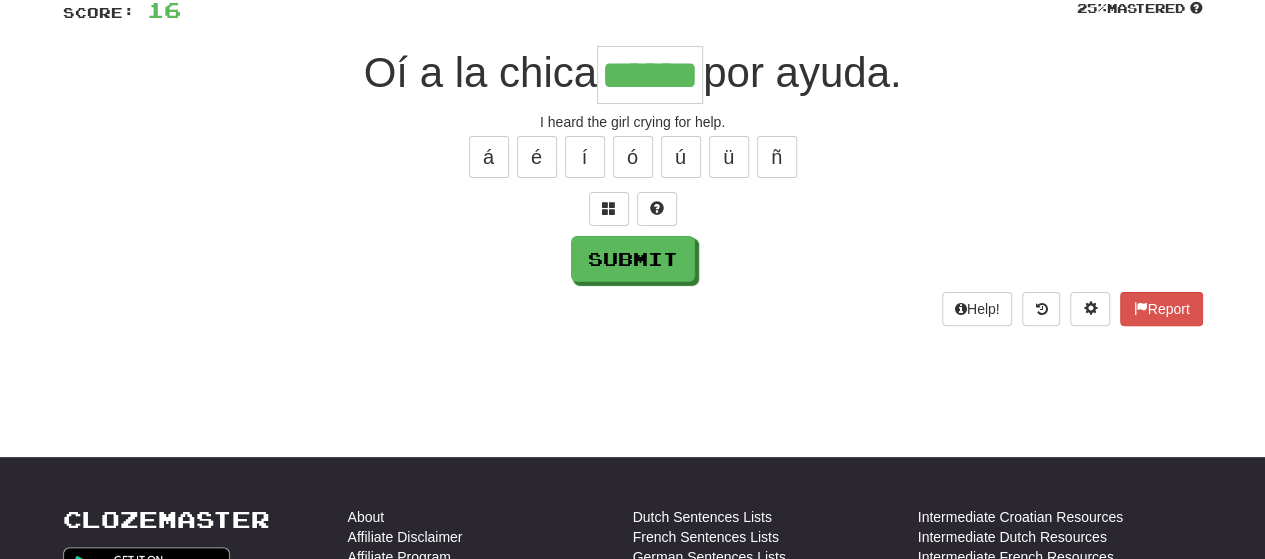 type on "******" 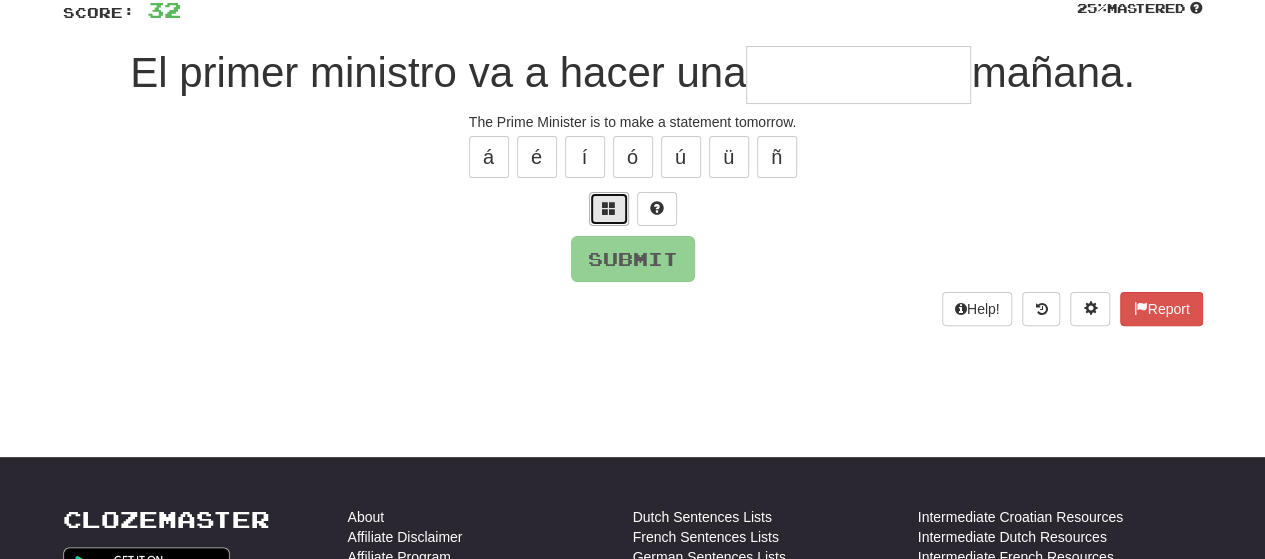 click at bounding box center (609, 209) 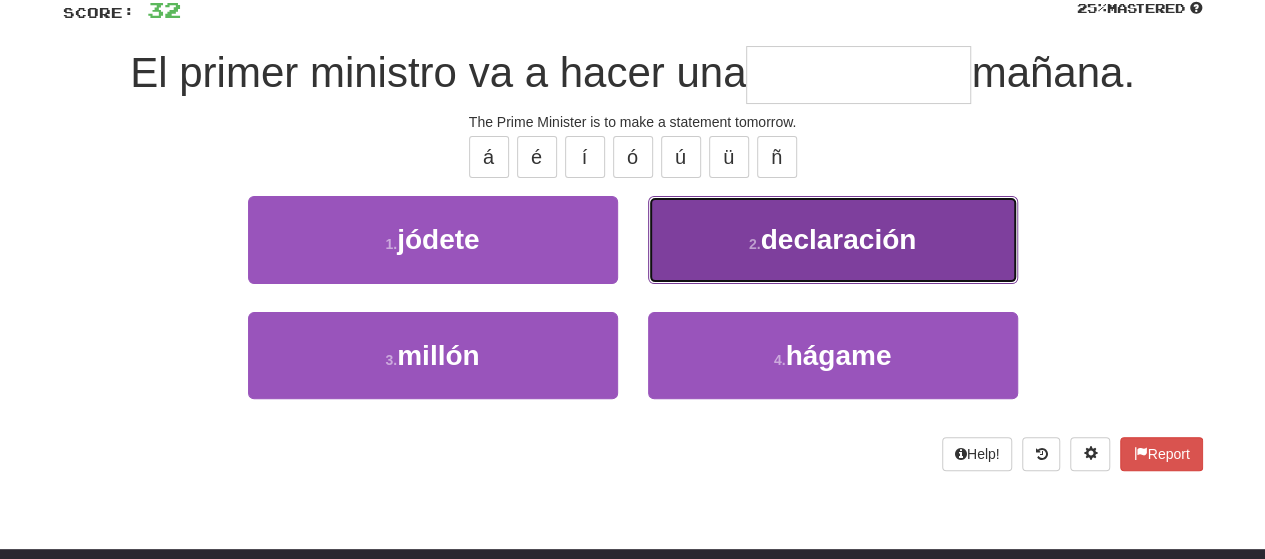click on "declaración" at bounding box center [839, 239] 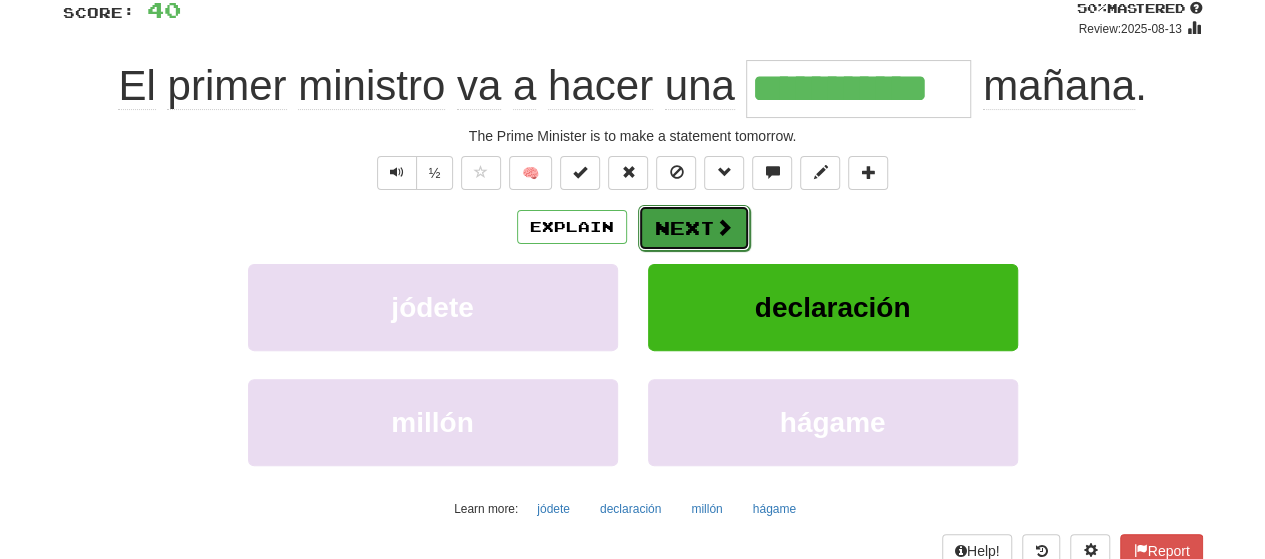 click at bounding box center [724, 227] 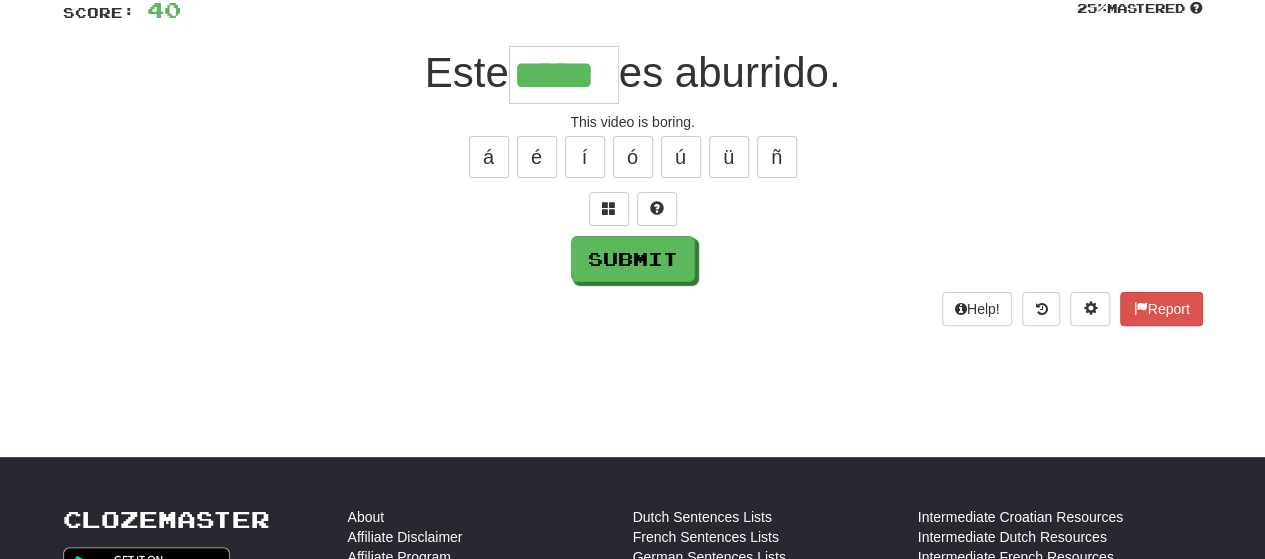 type on "*****" 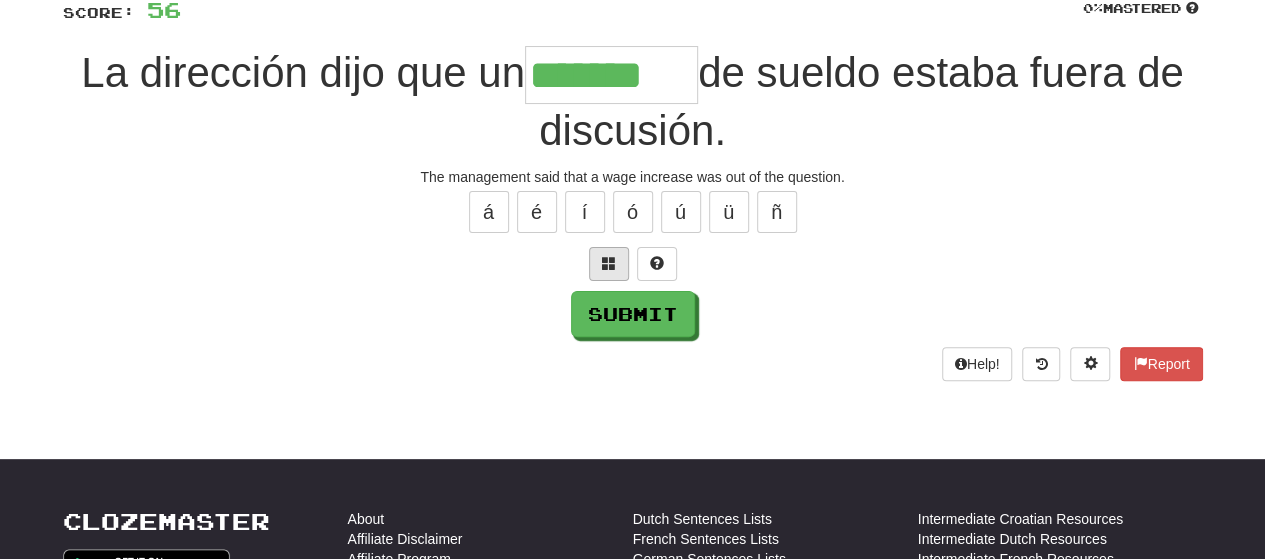 type on "*******" 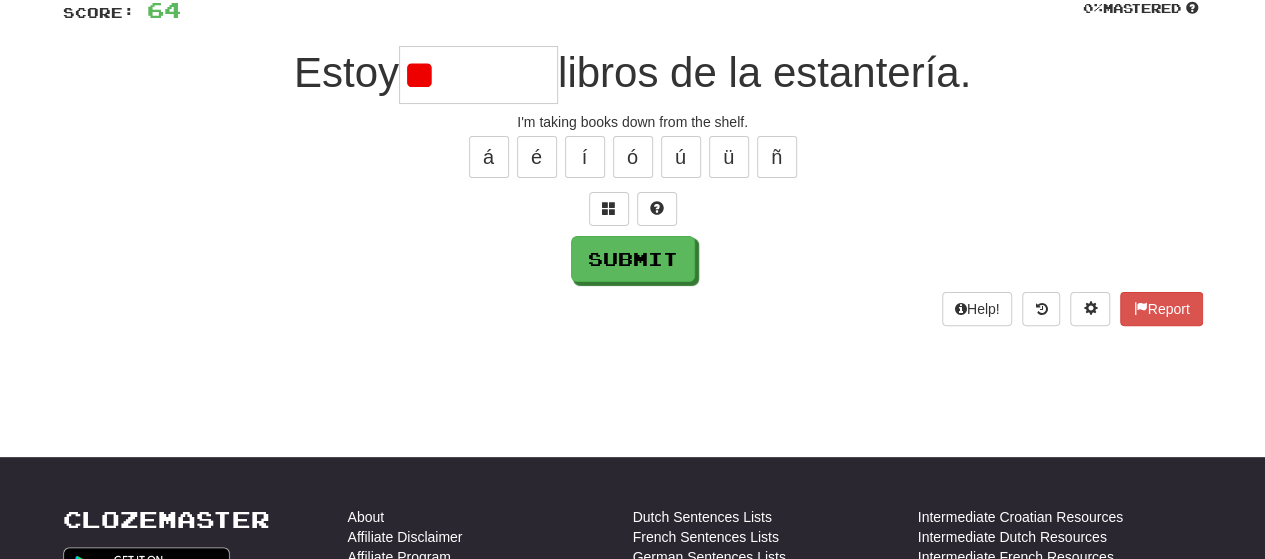 type on "*" 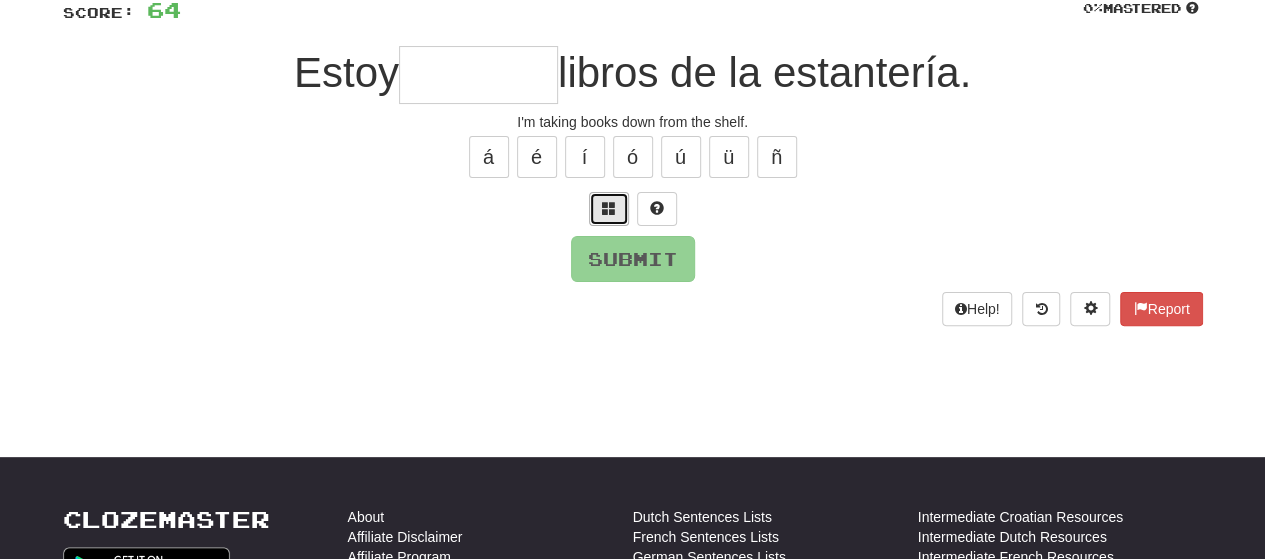 click at bounding box center (609, 208) 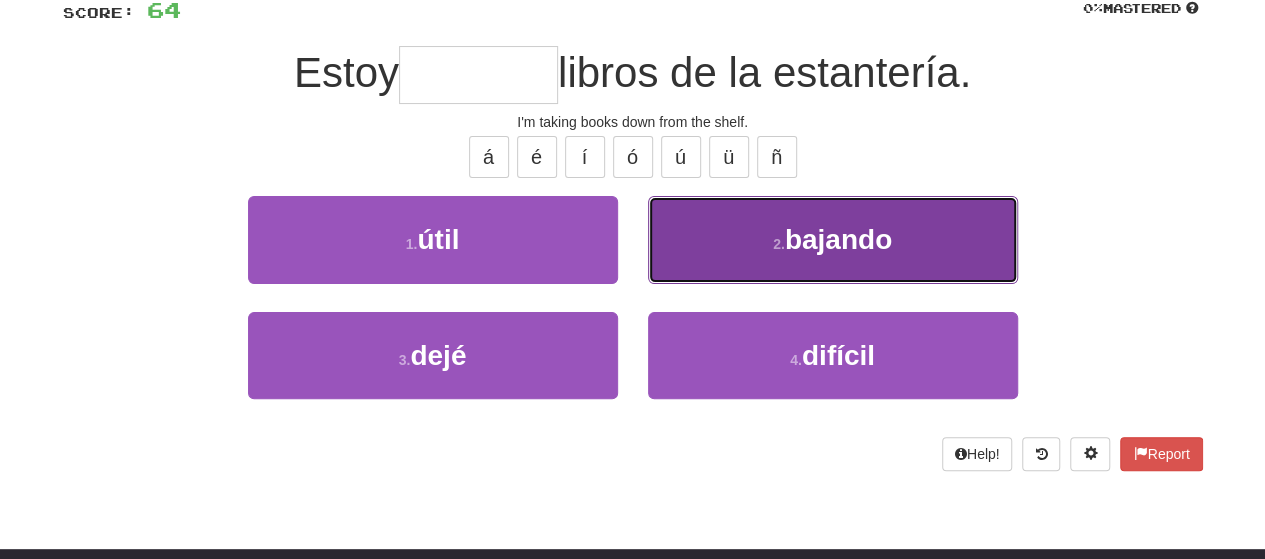 click on "bajando" at bounding box center [838, 239] 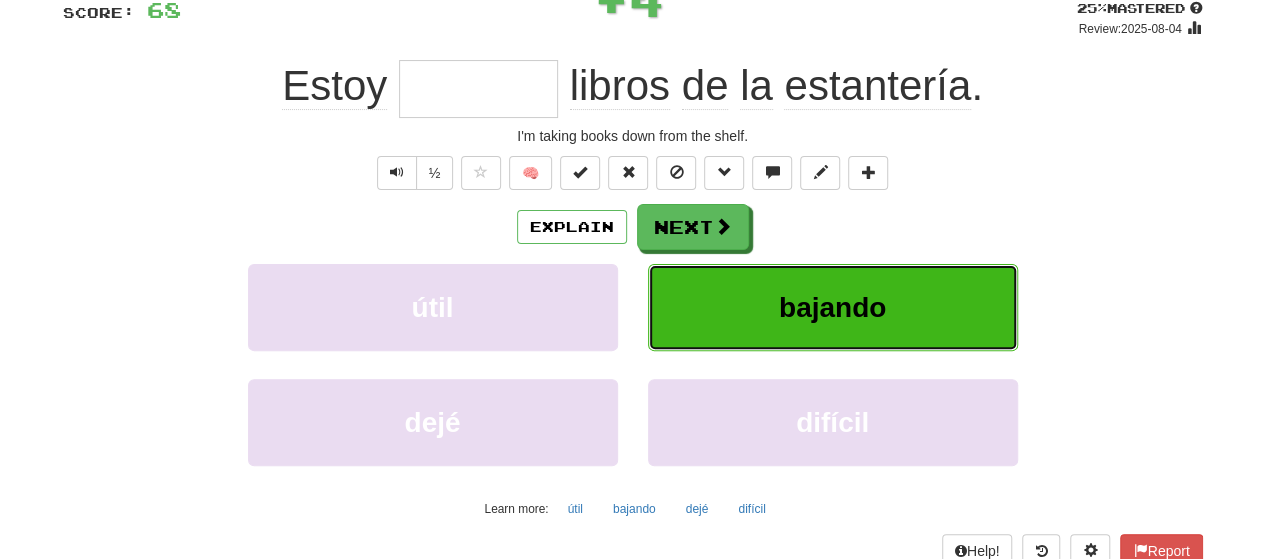type on "*******" 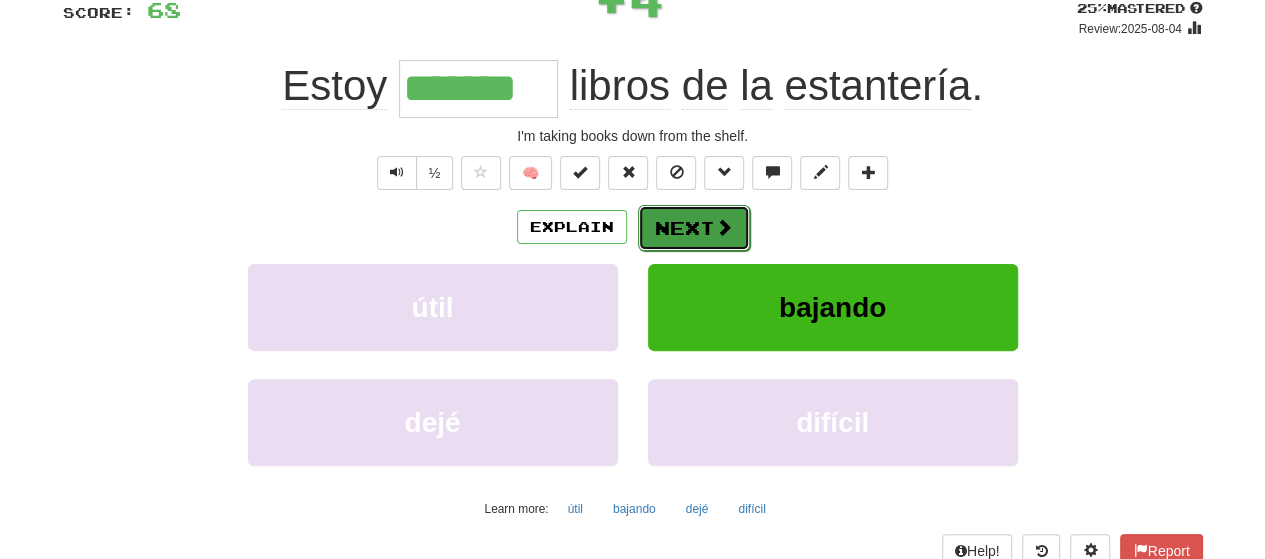click at bounding box center [724, 227] 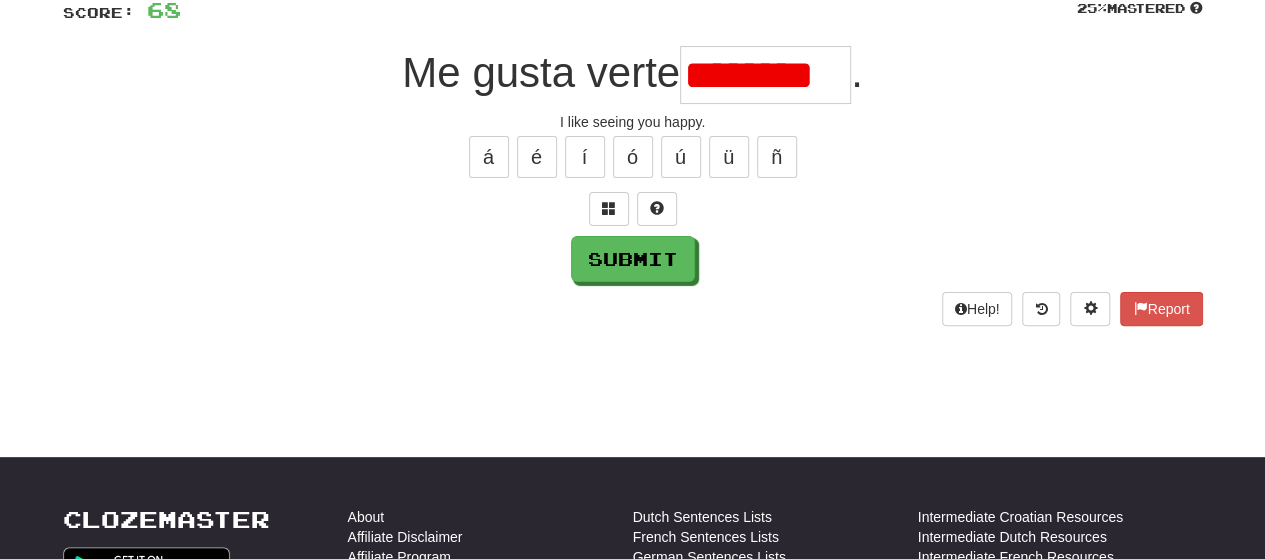 scroll, scrollTop: 0, scrollLeft: 0, axis: both 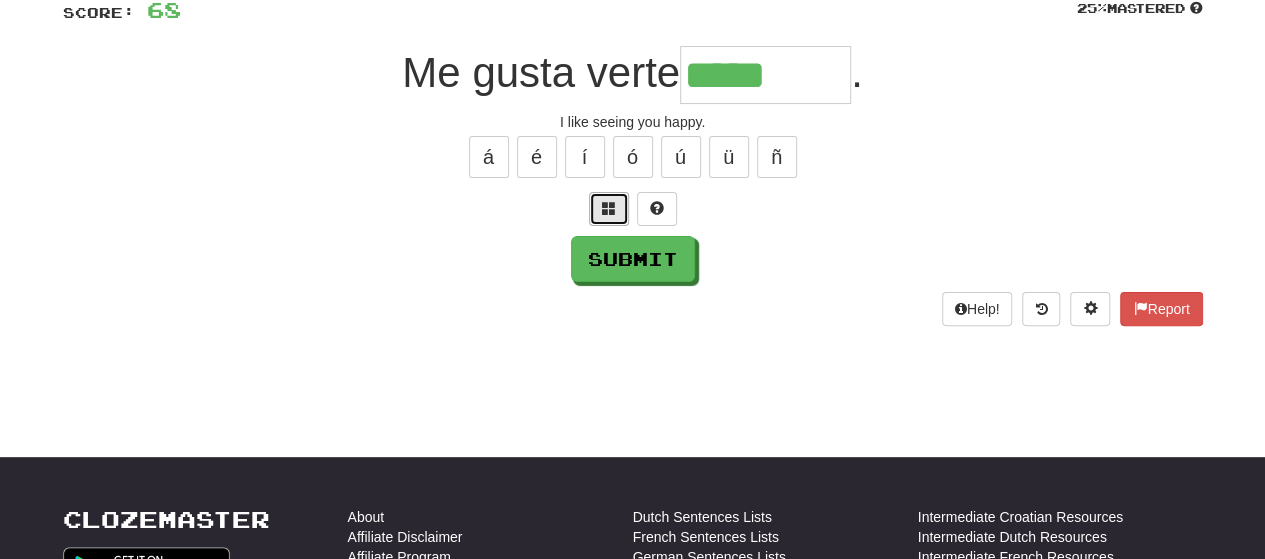 click at bounding box center (609, 208) 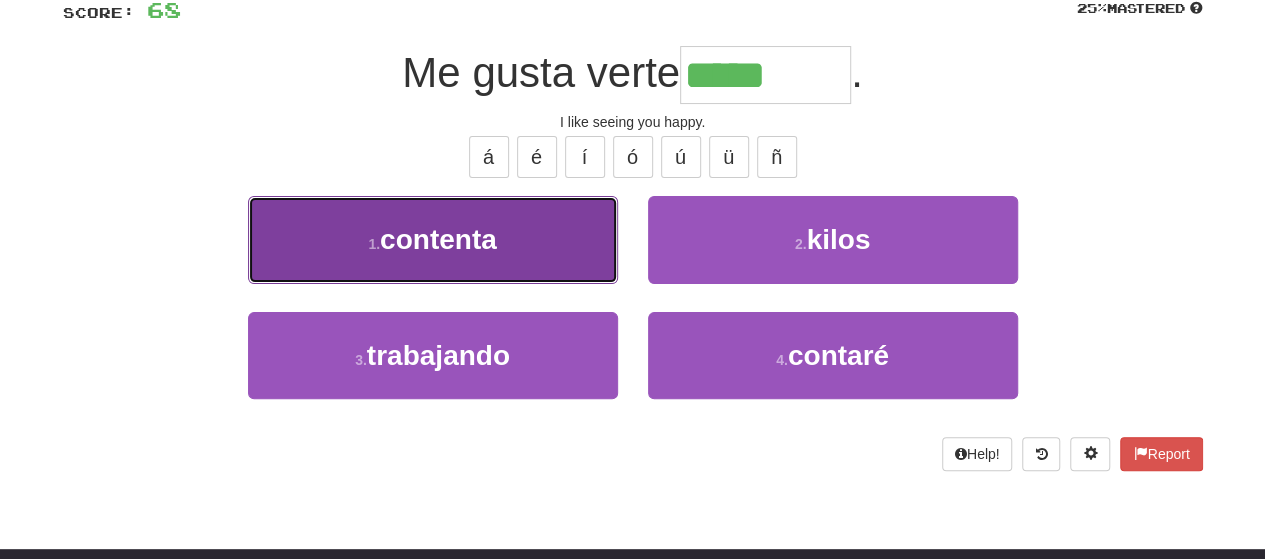 click on "1 .  contenta" at bounding box center (433, 239) 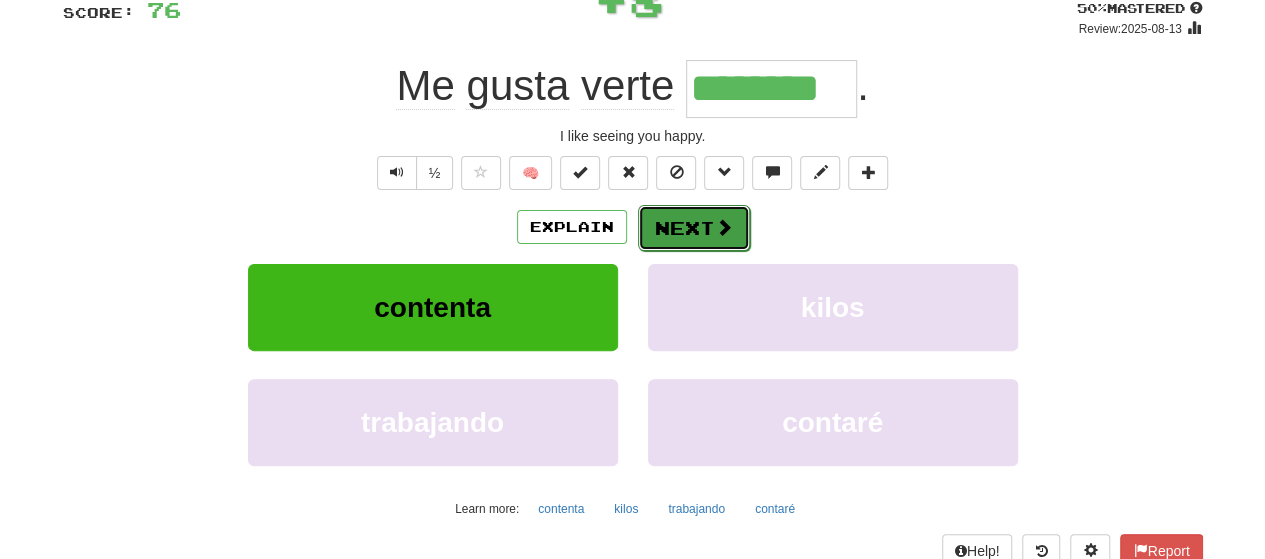 click at bounding box center (724, 227) 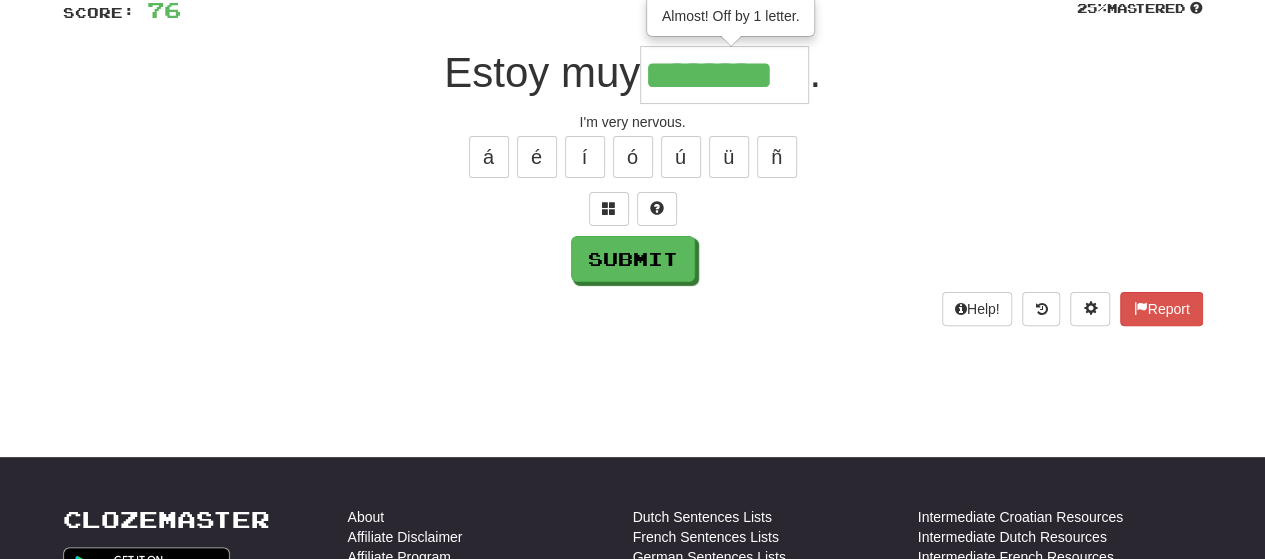 type on "********" 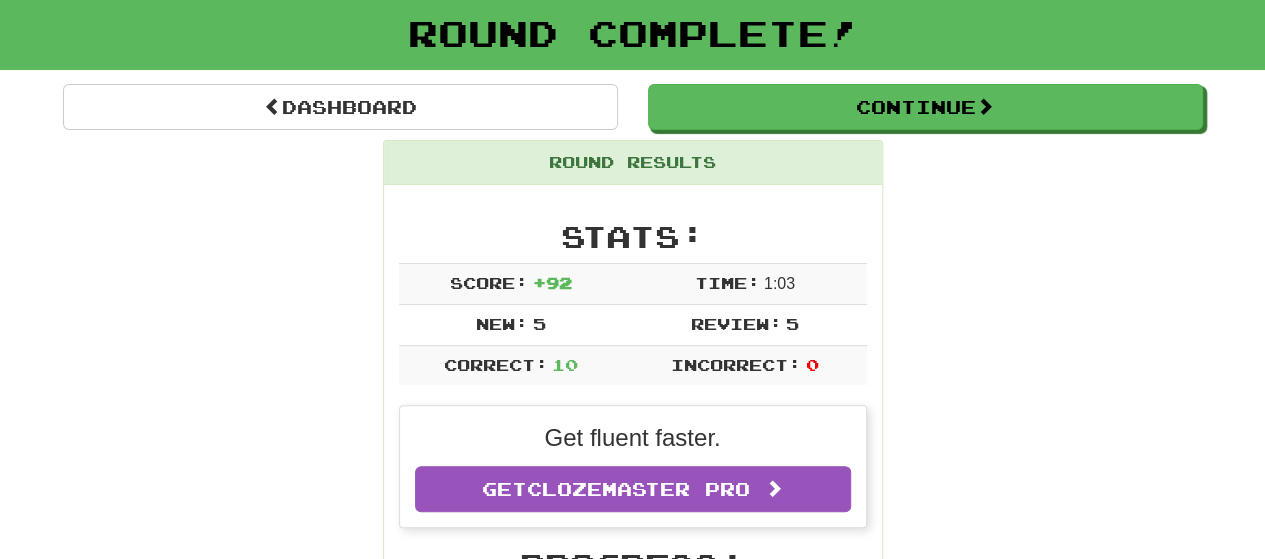 scroll, scrollTop: 104, scrollLeft: 0, axis: vertical 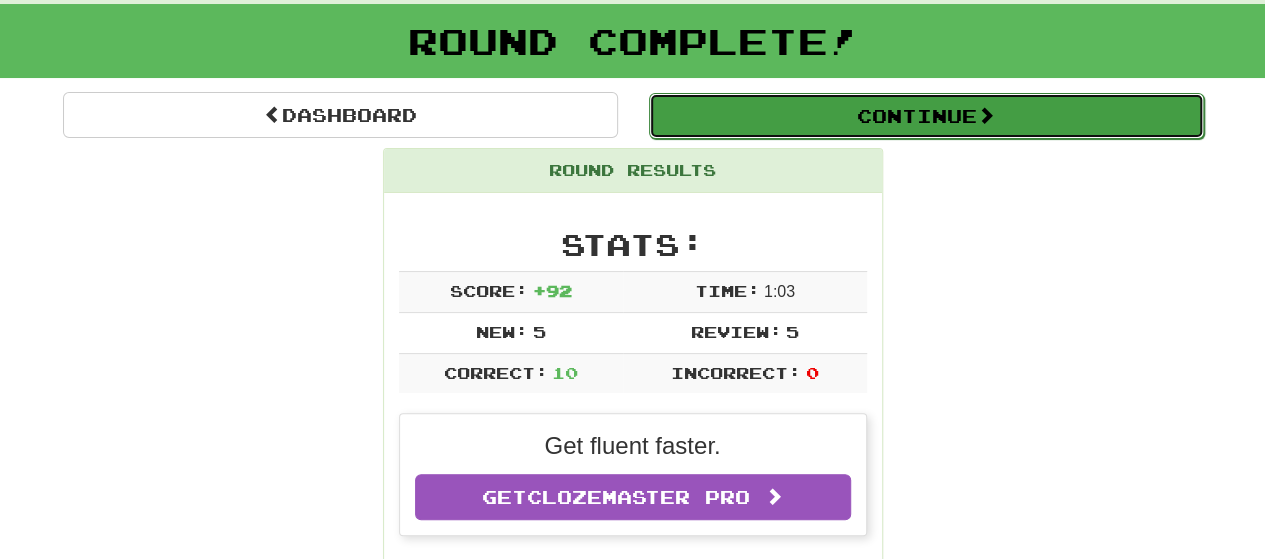 click on "Continue" at bounding box center [926, 116] 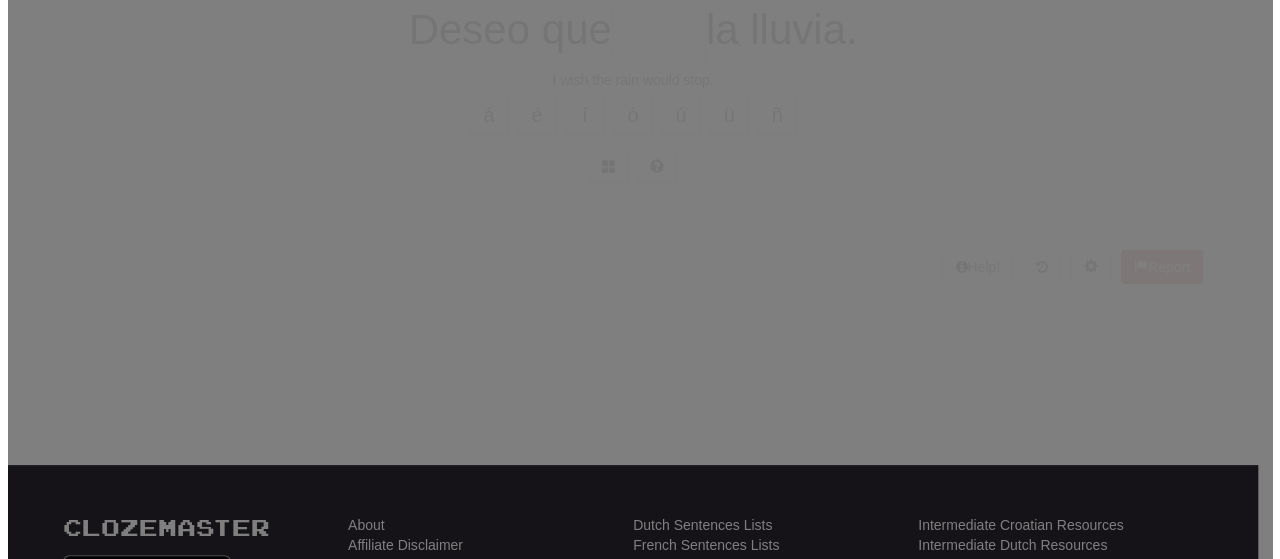 scroll, scrollTop: 104, scrollLeft: 0, axis: vertical 